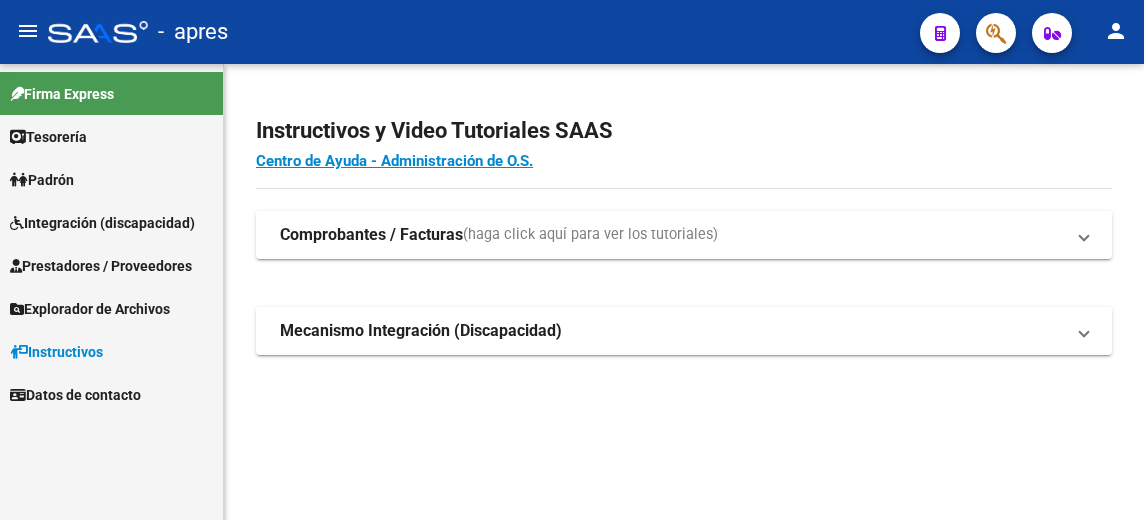 scroll, scrollTop: 0, scrollLeft: 0, axis: both 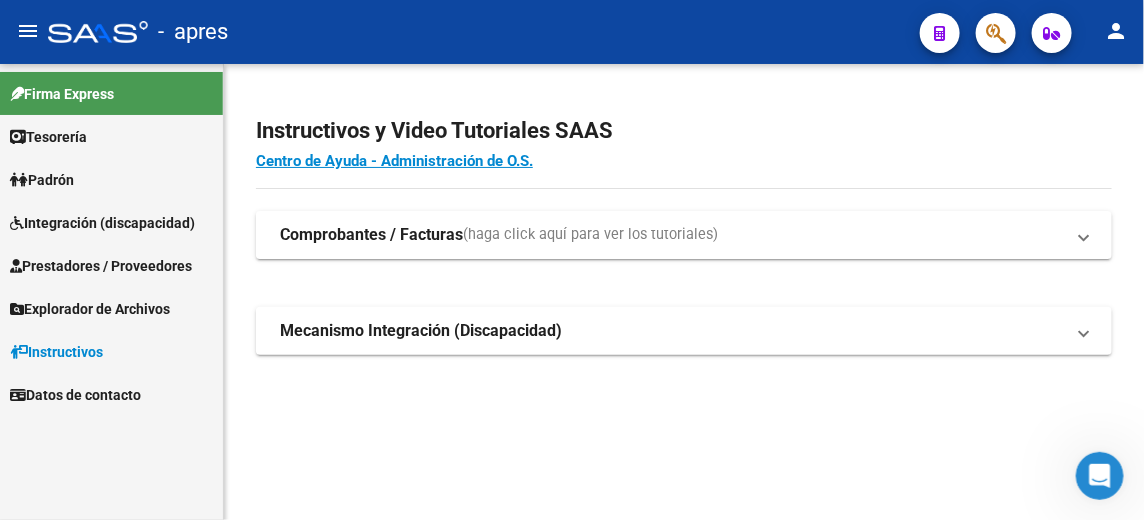 click on "Integración (discapacidad)" at bounding box center [102, 223] 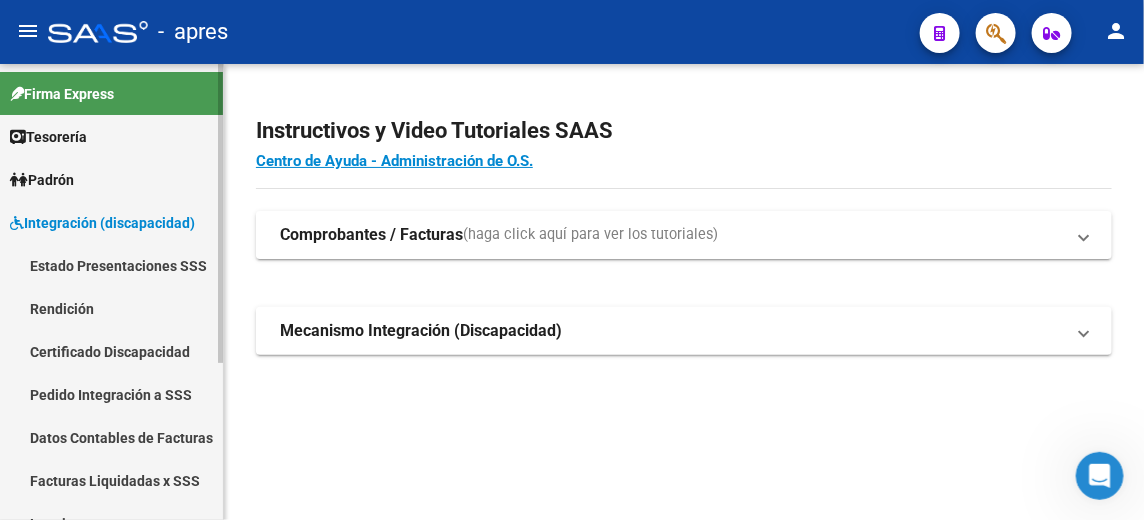 click on "Rendición" at bounding box center (111, 308) 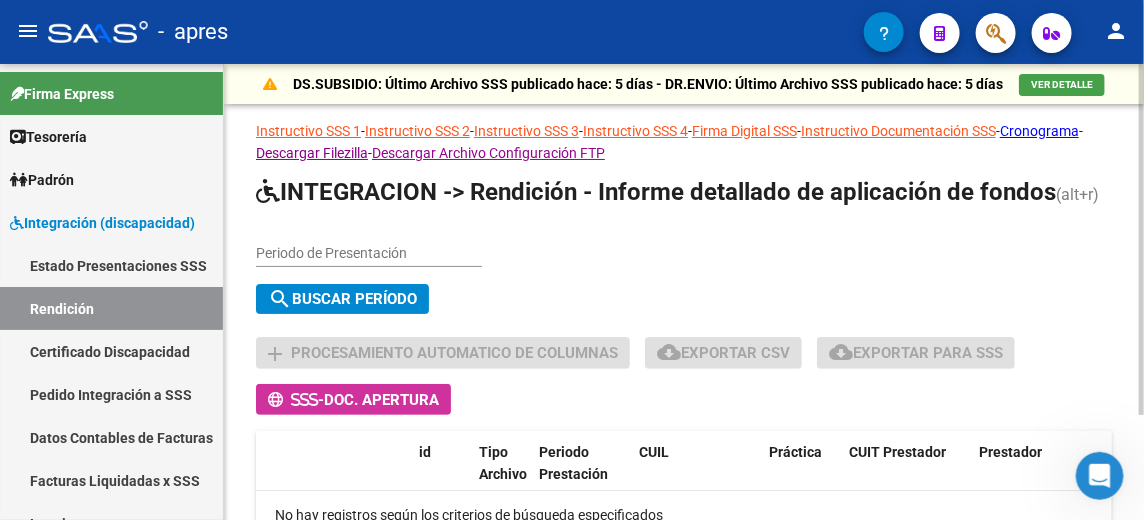 click on "Periodo de Presentación" 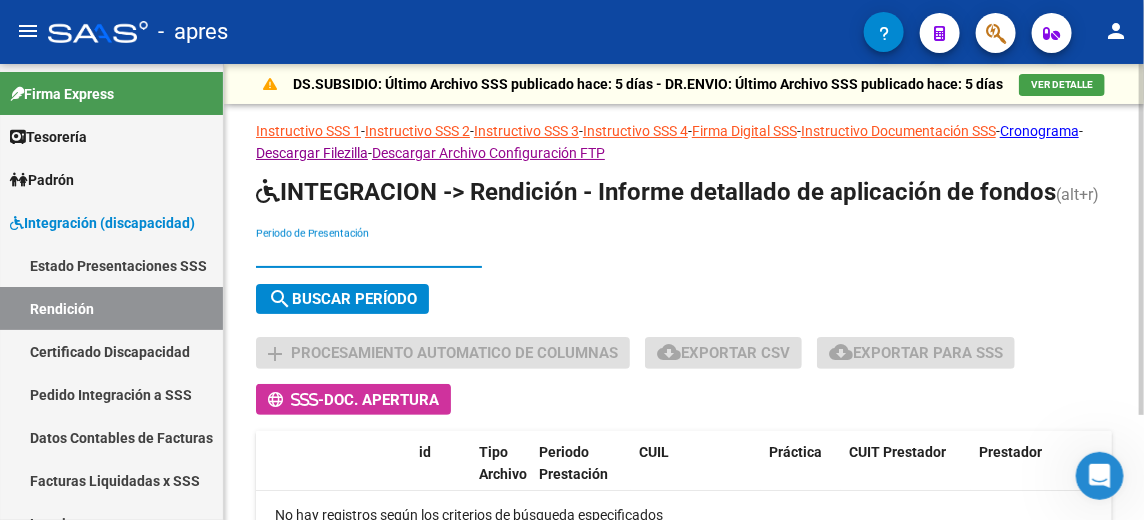 click on "search  Buscar Período" 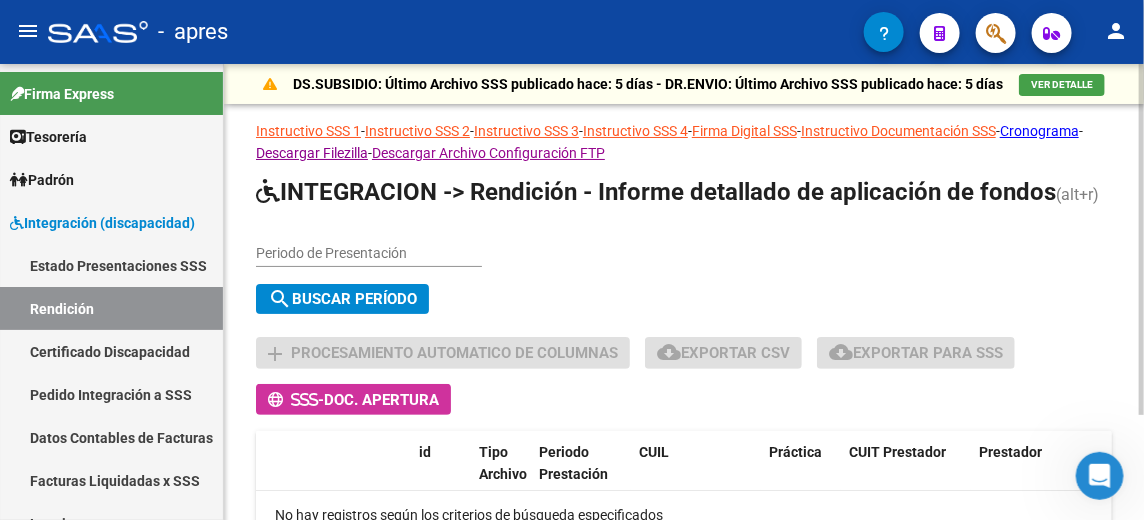 click on "search  Buscar Período" 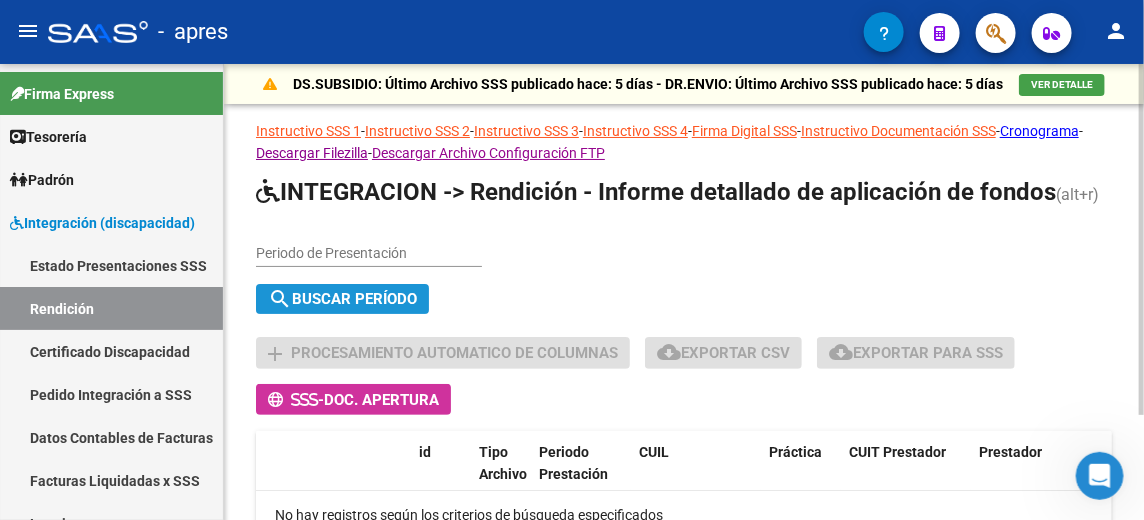 click on "search  Buscar Período" 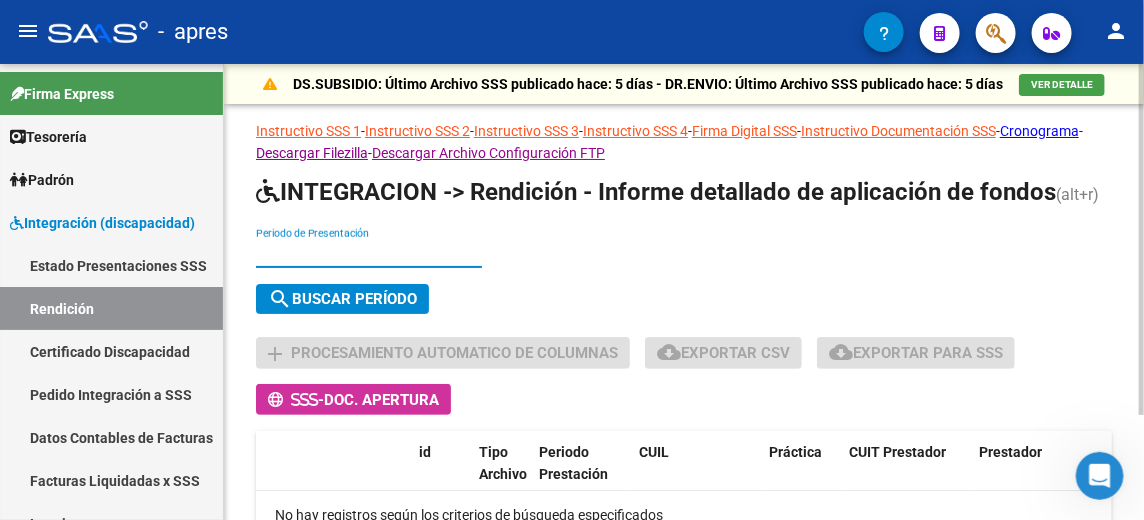 click on "Periodo de Presentación" at bounding box center (369, 253) 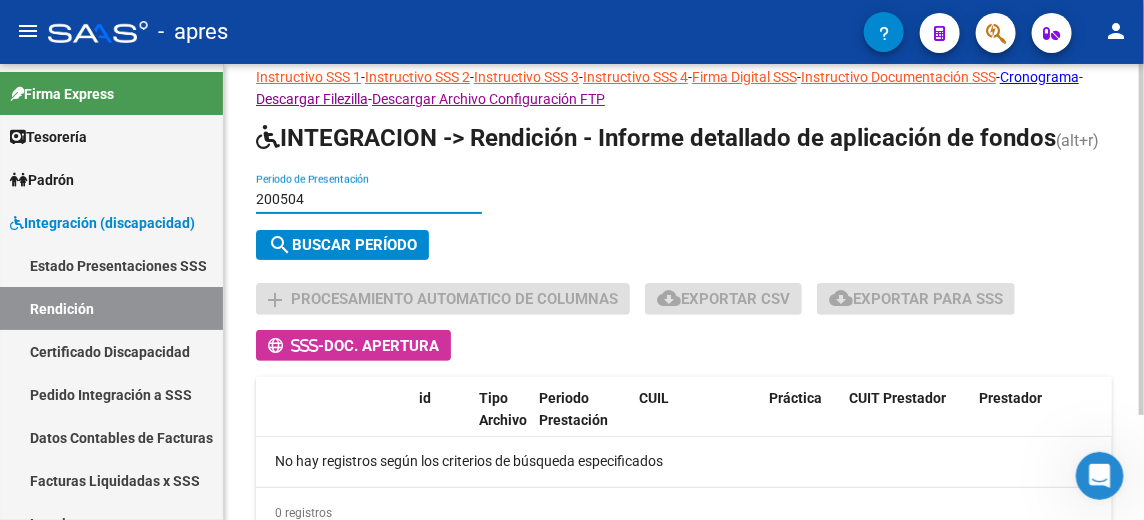 scroll, scrollTop: 100, scrollLeft: 0, axis: vertical 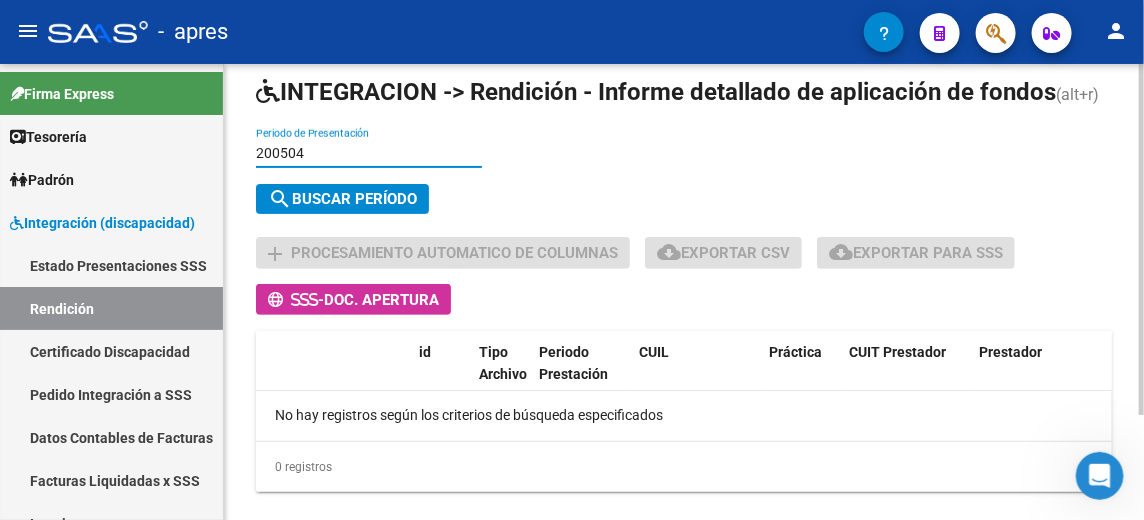type on "200504" 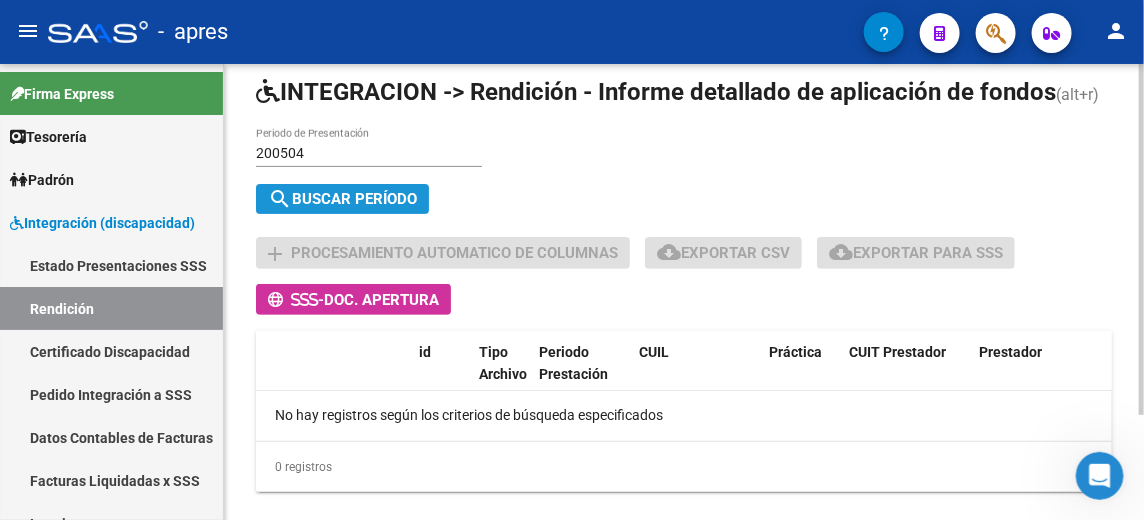 click on "search  Buscar Período" 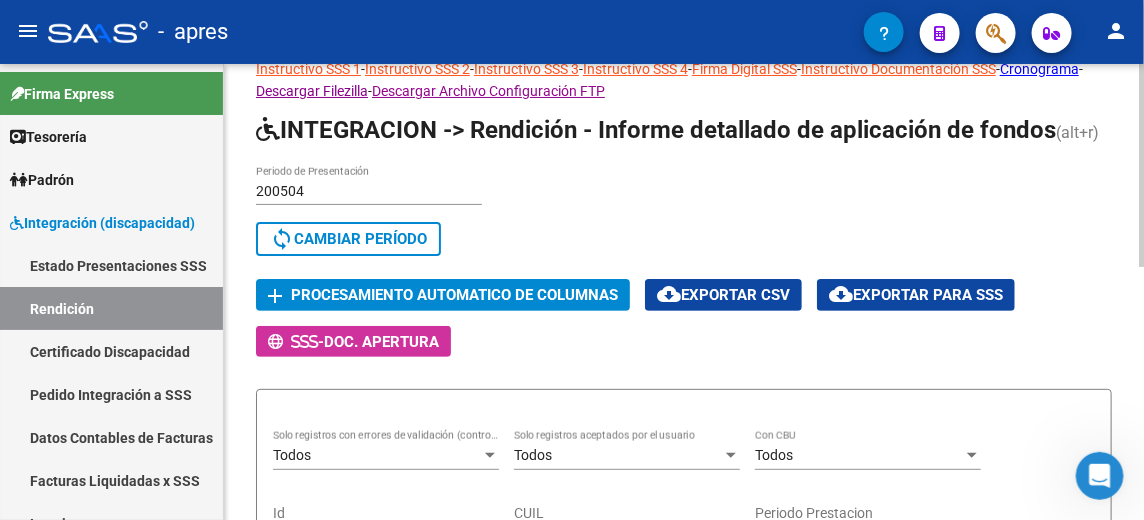 scroll, scrollTop: 0, scrollLeft: 0, axis: both 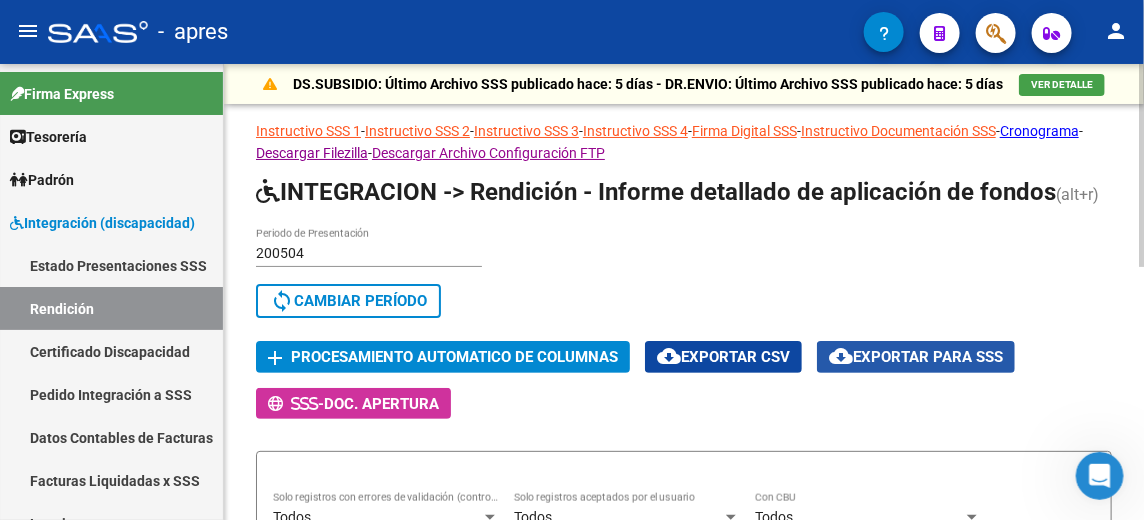 click on "cloud_download  Exportar para SSS" 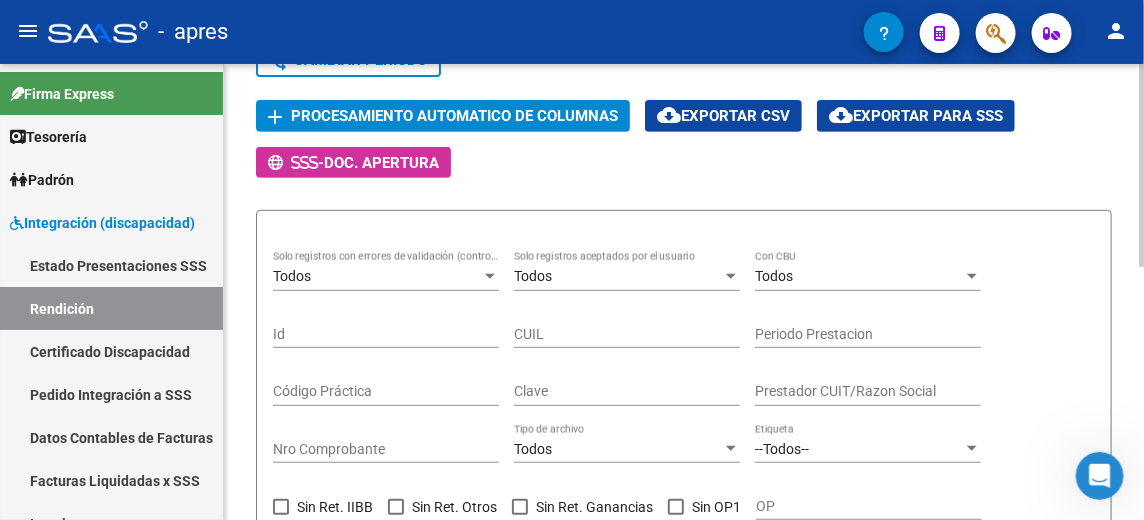 scroll, scrollTop: 368, scrollLeft: 0, axis: vertical 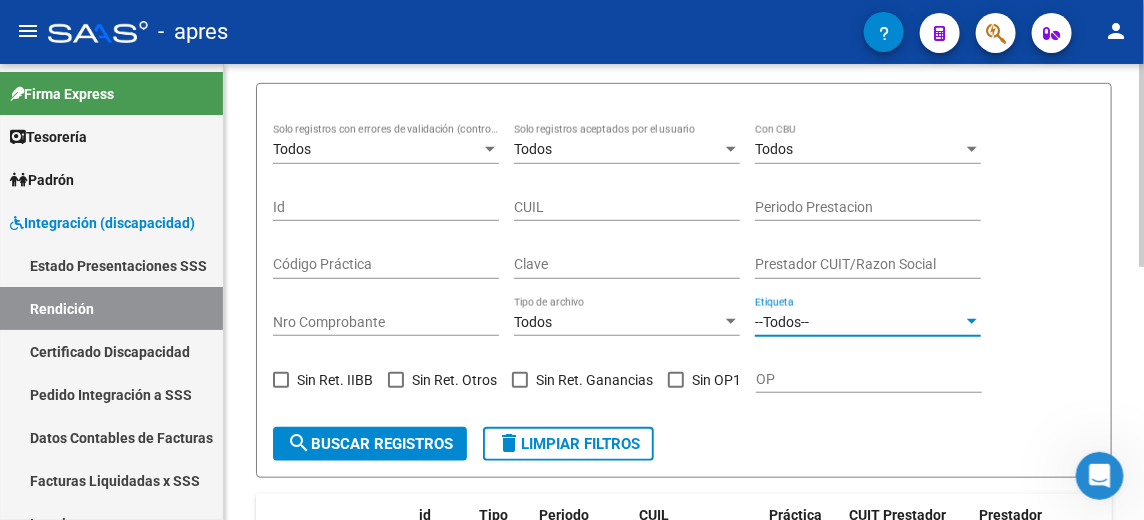 click at bounding box center (972, 322) 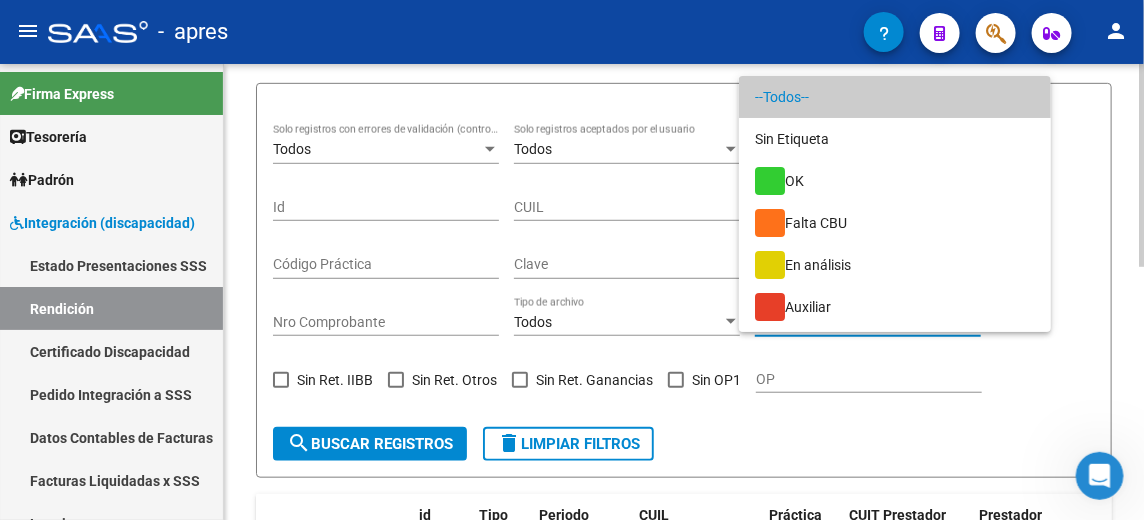 click at bounding box center [572, 260] 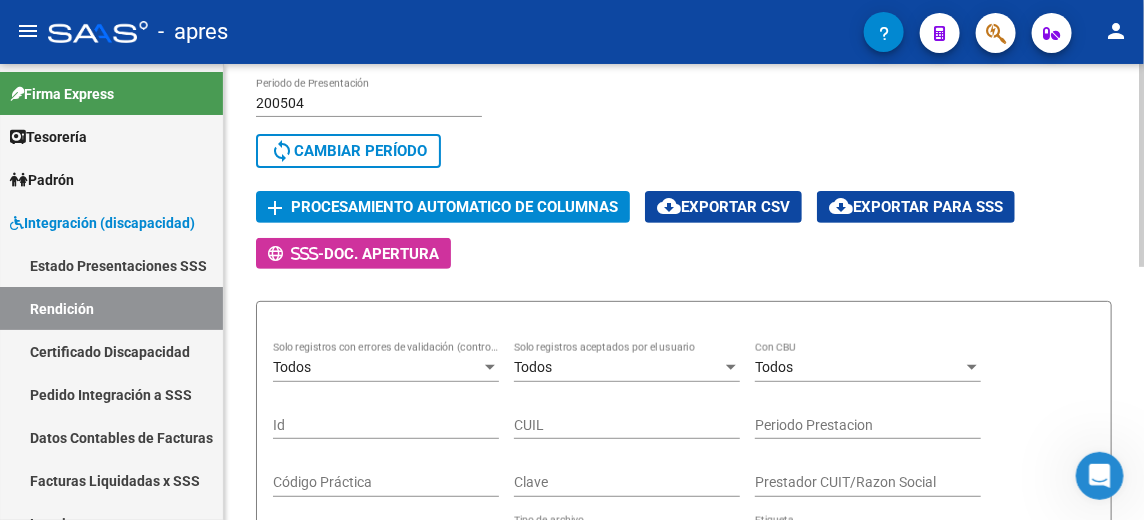 scroll, scrollTop: 68, scrollLeft: 0, axis: vertical 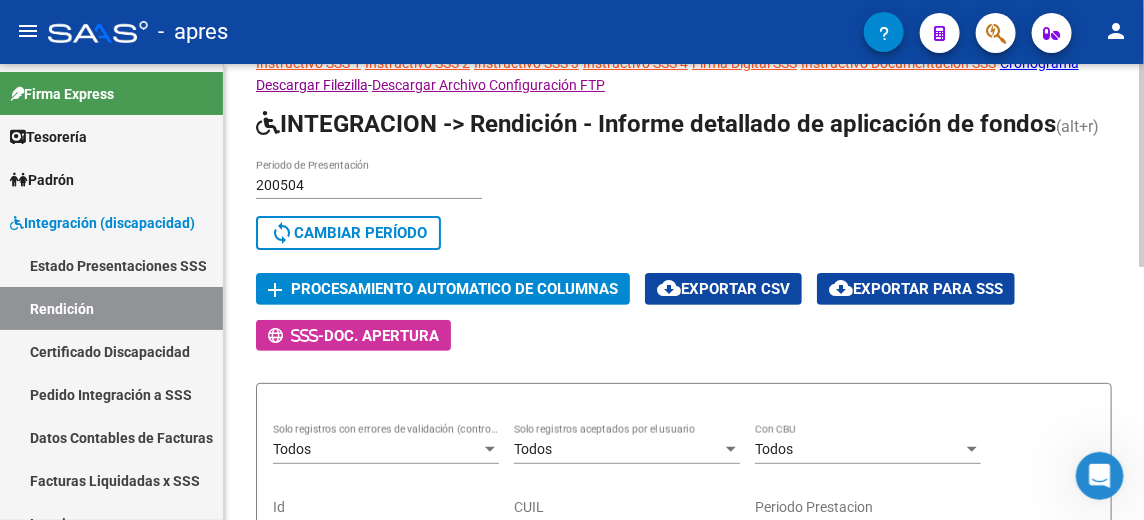 click on "cloud_download  Exportar CSV" 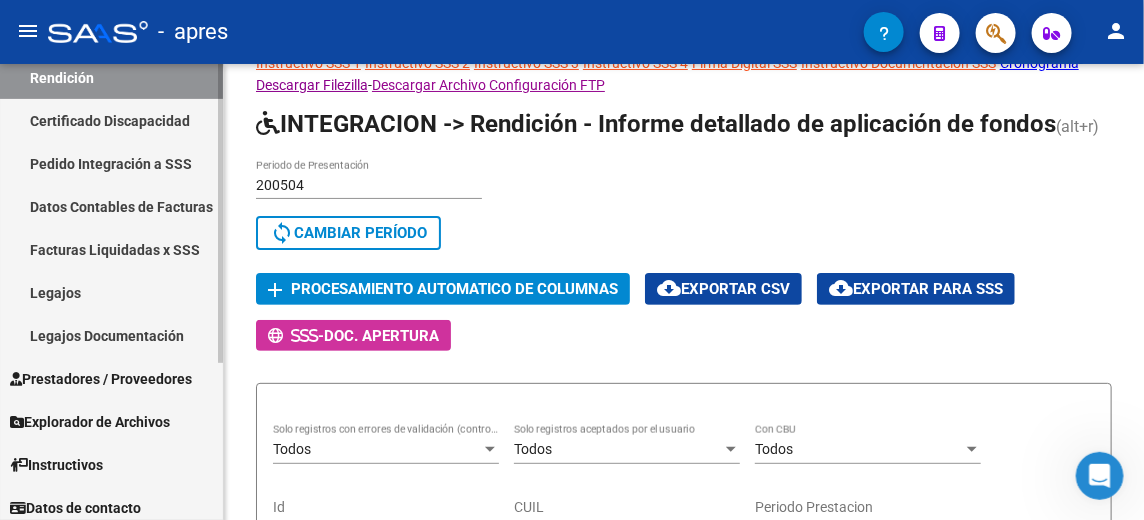 scroll, scrollTop: 239, scrollLeft: 0, axis: vertical 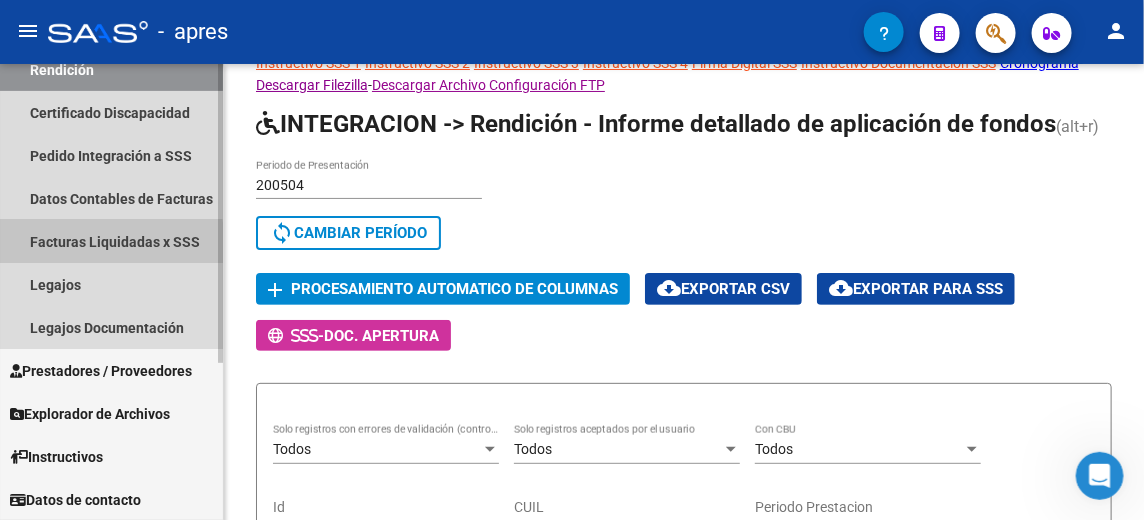 click on "Facturas Liquidadas x SSS" at bounding box center (111, 241) 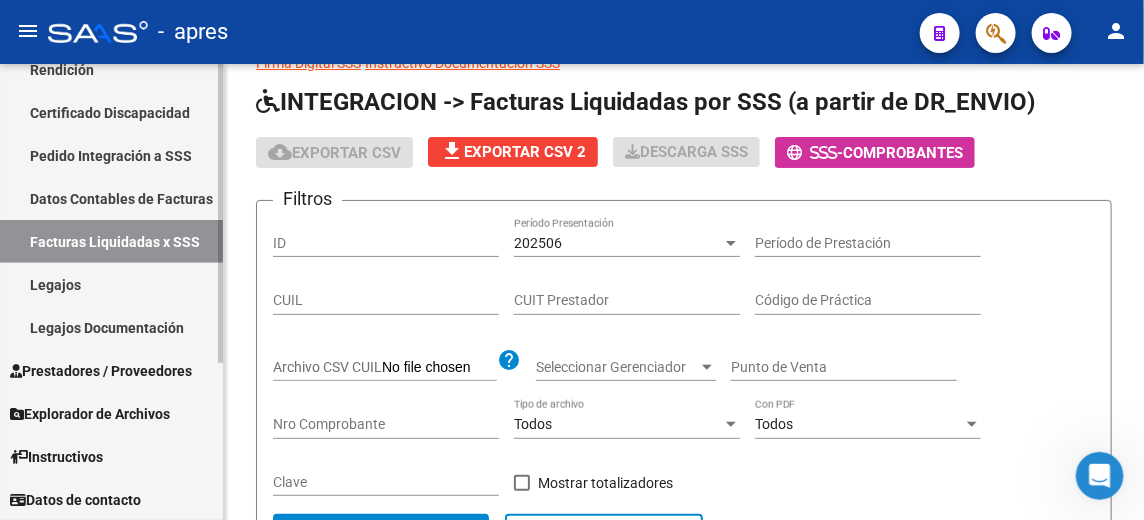 click on "Prestadores / Proveedores" at bounding box center (101, 371) 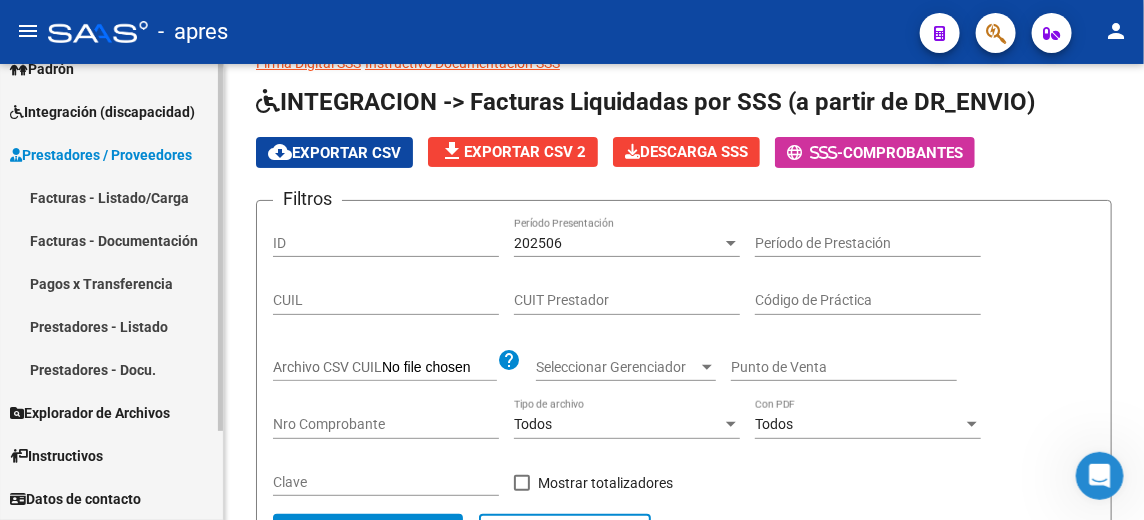 scroll, scrollTop: 111, scrollLeft: 0, axis: vertical 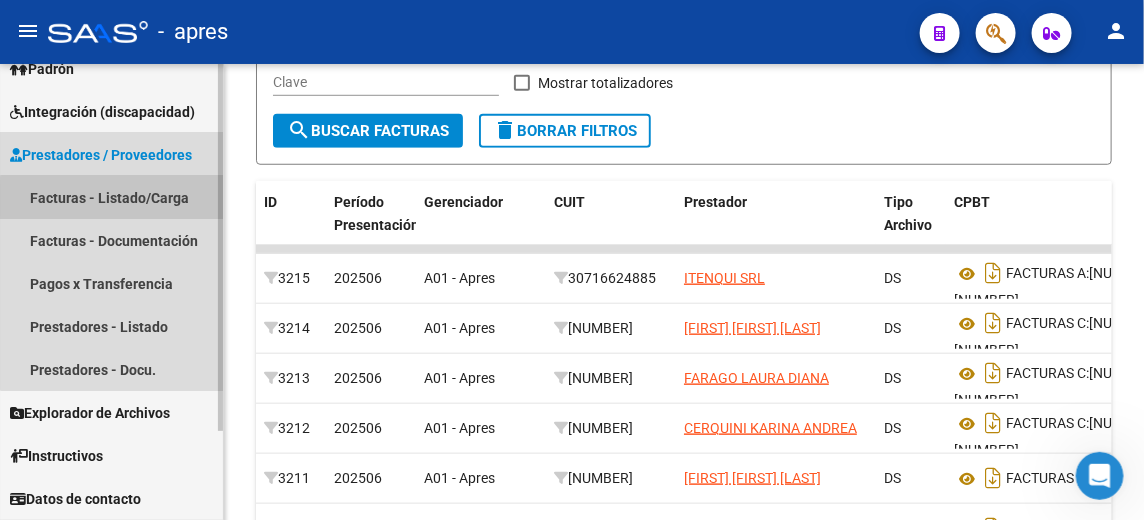 click on "Facturas - Listado/Carga" at bounding box center (111, 197) 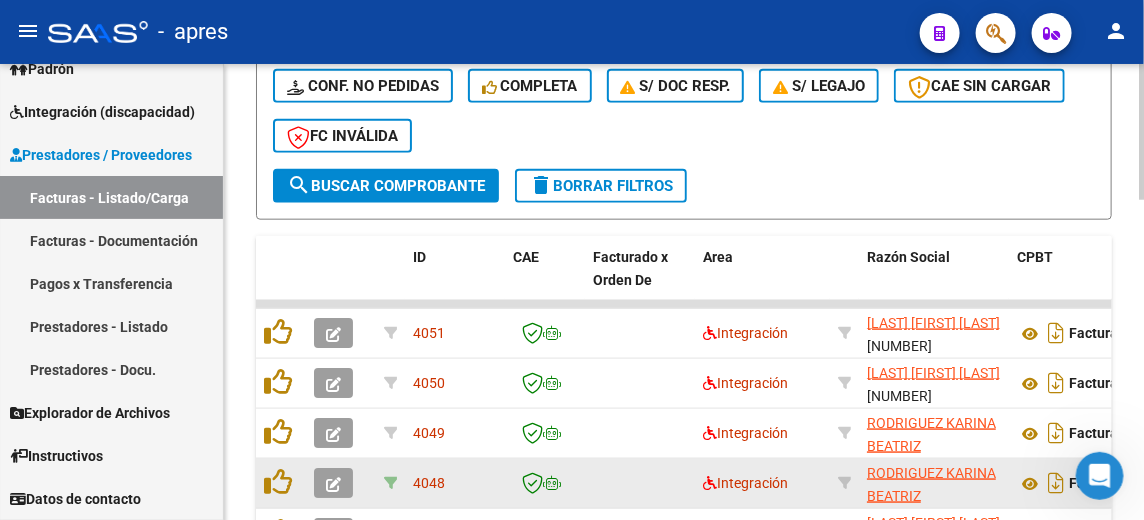 scroll, scrollTop: 746, scrollLeft: 0, axis: vertical 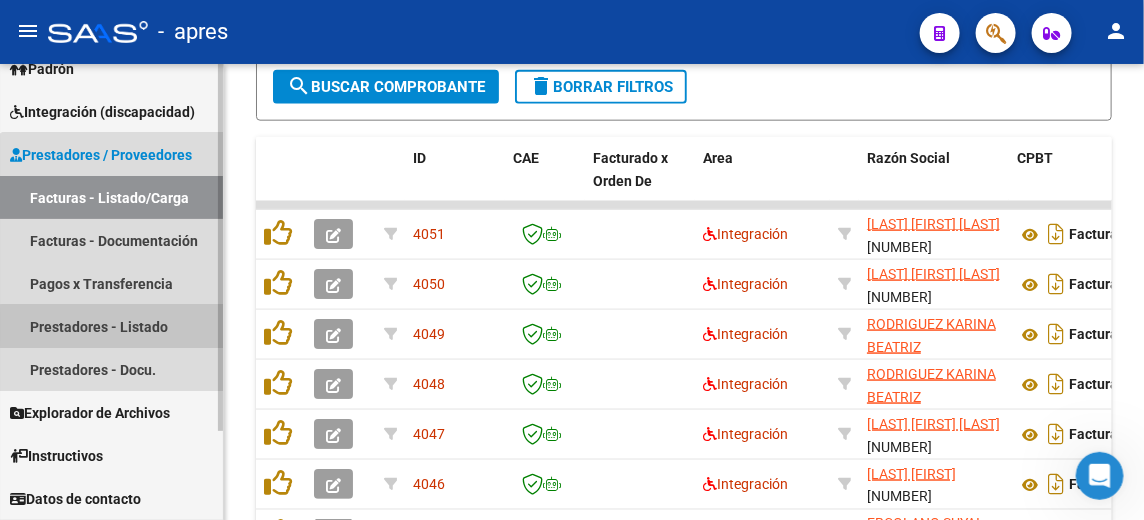 click on "Prestadores - Listado" at bounding box center [111, 326] 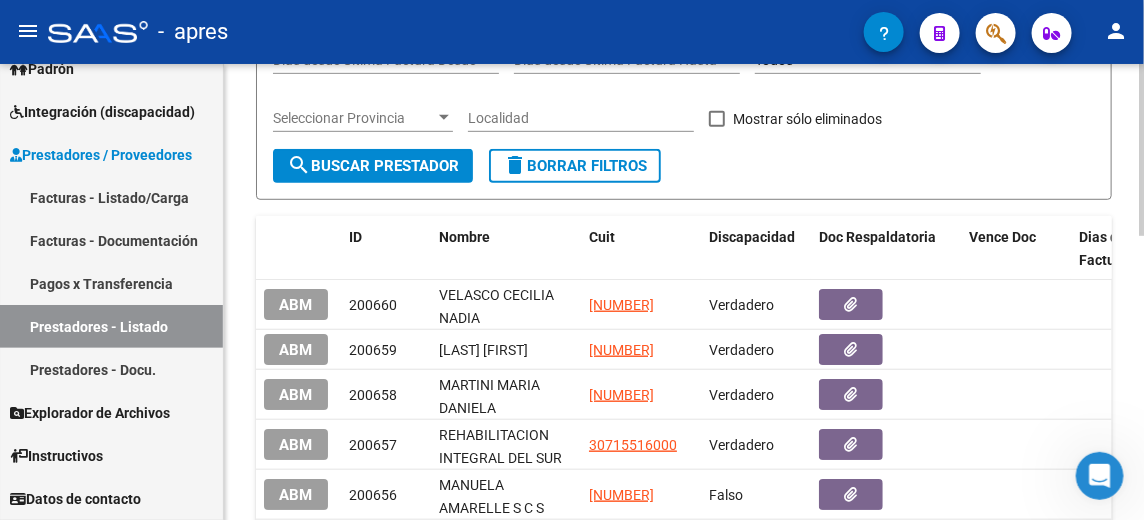 scroll, scrollTop: 352, scrollLeft: 0, axis: vertical 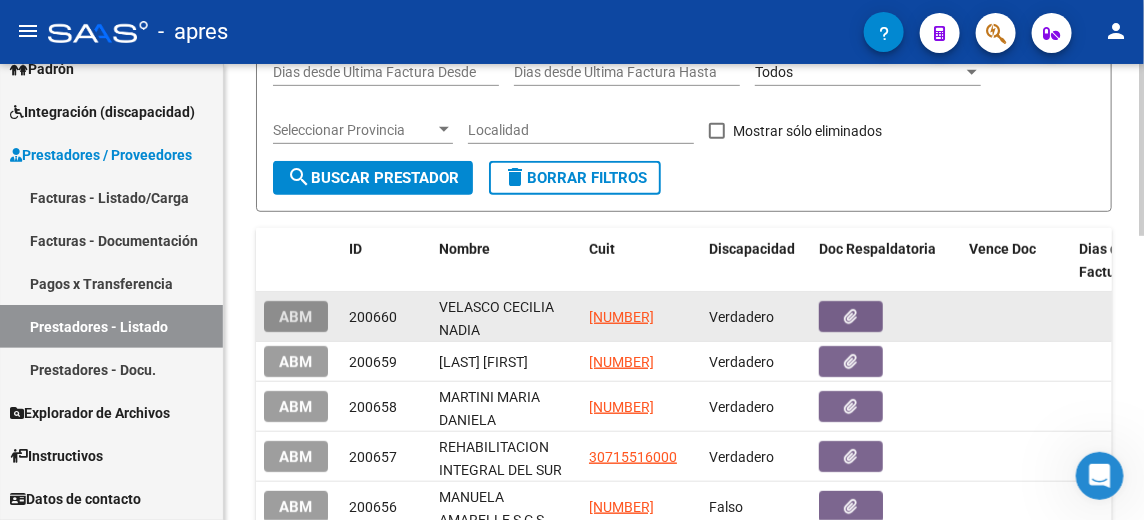 click on "ABM" 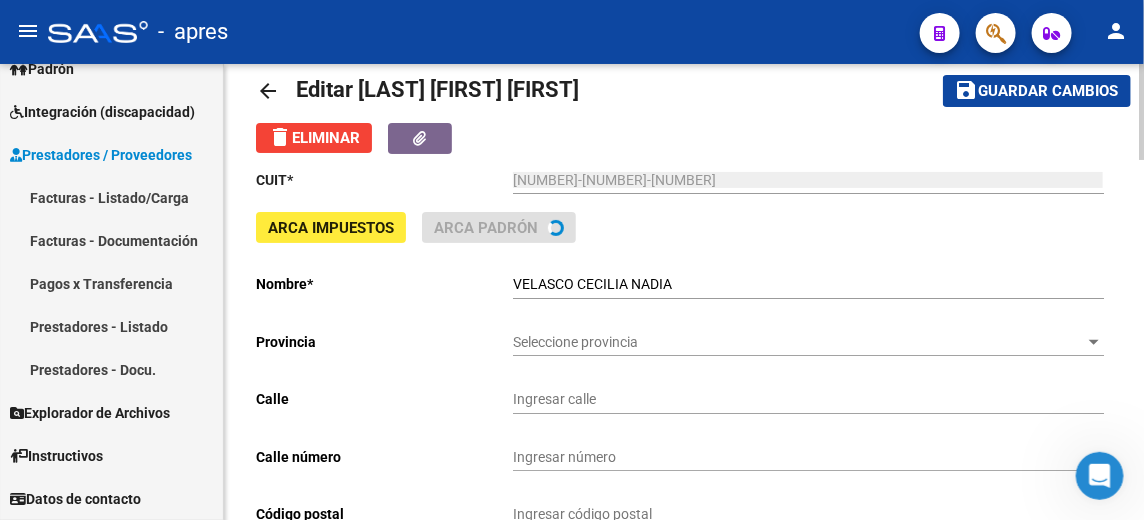 scroll, scrollTop: 100, scrollLeft: 0, axis: vertical 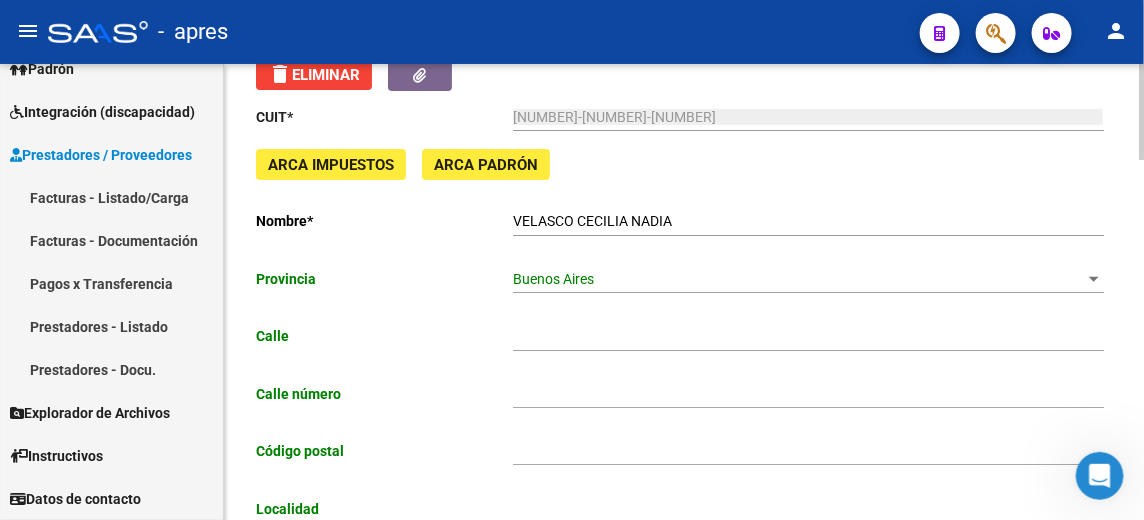 type on "CASINELLI" 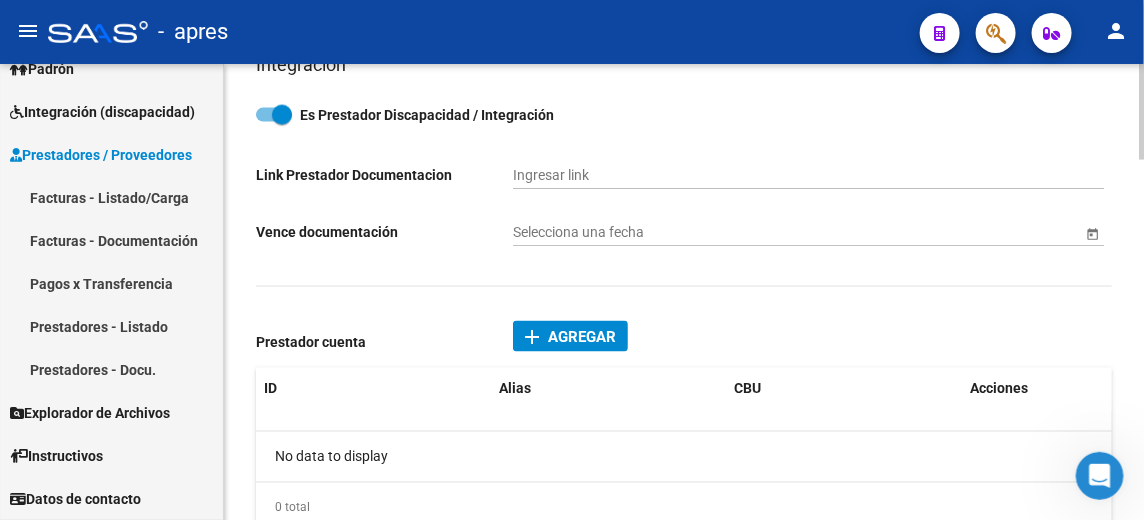scroll, scrollTop: 1000, scrollLeft: 0, axis: vertical 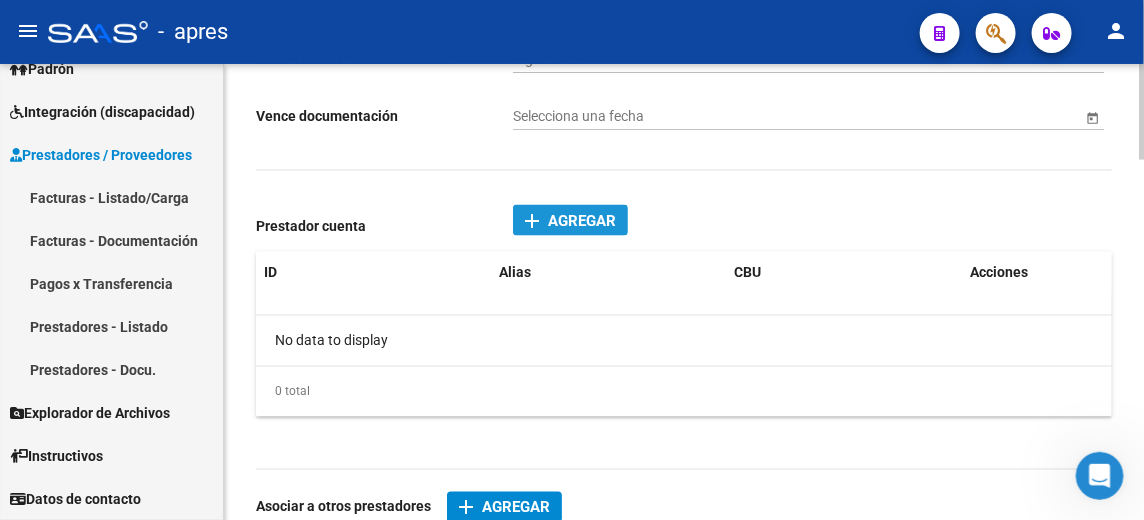 click on "Agregar" 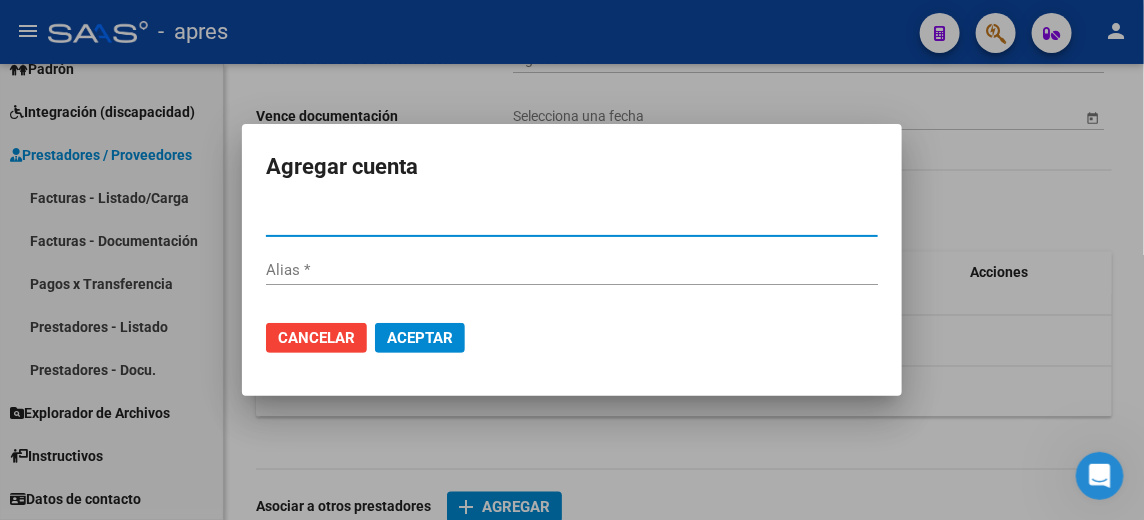 click on "Cancelar" 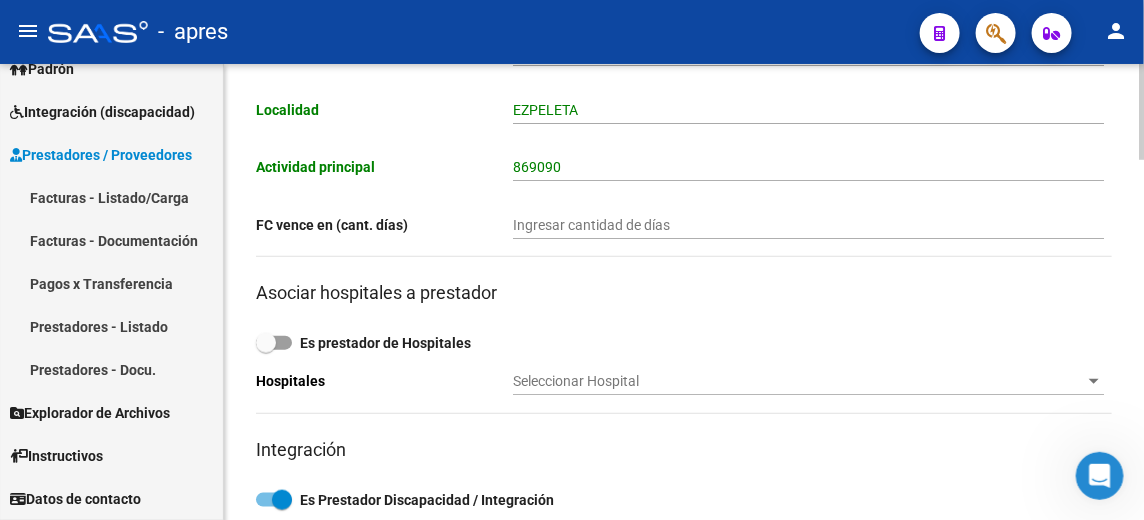 scroll, scrollTop: 299, scrollLeft: 0, axis: vertical 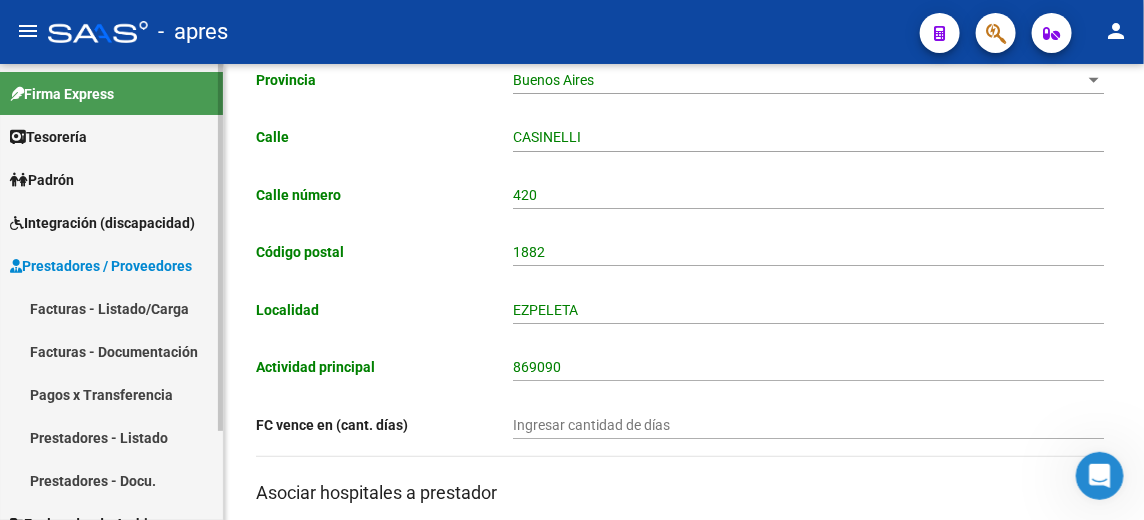 click on "Integración (discapacidad)" at bounding box center (102, 223) 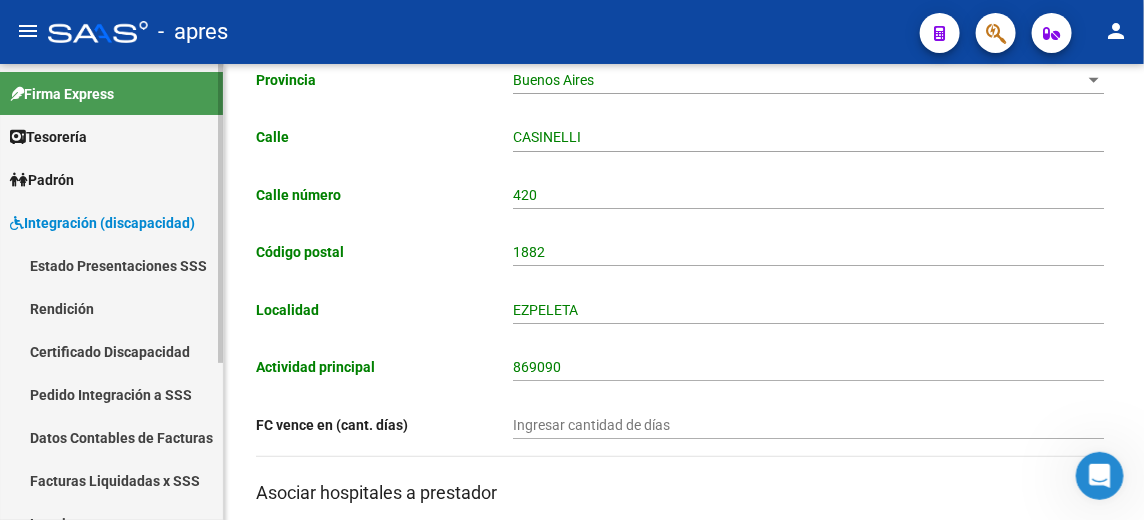 click on "Integración (discapacidad)" at bounding box center [102, 223] 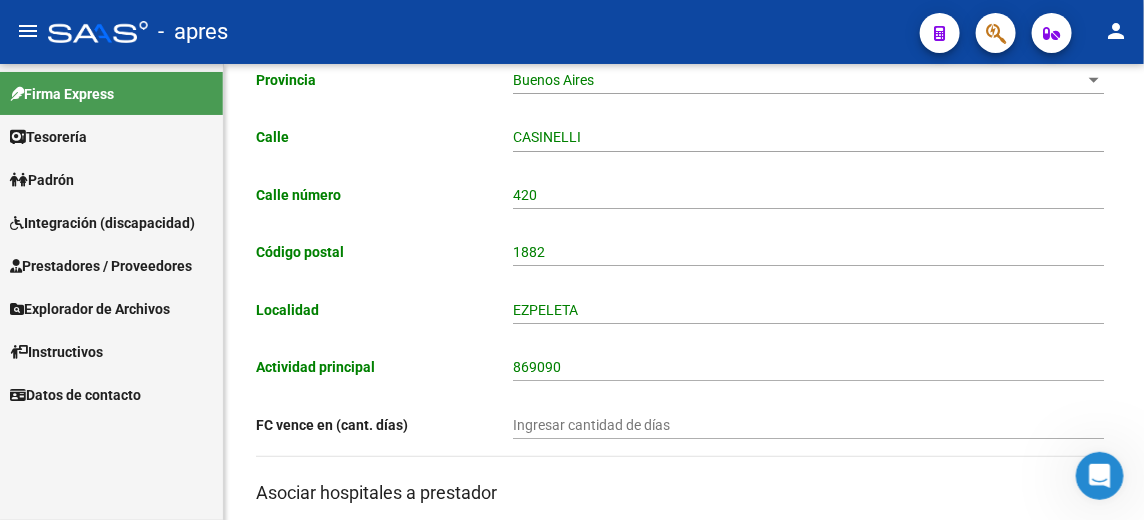 click on "Integración (discapacidad)" at bounding box center [102, 223] 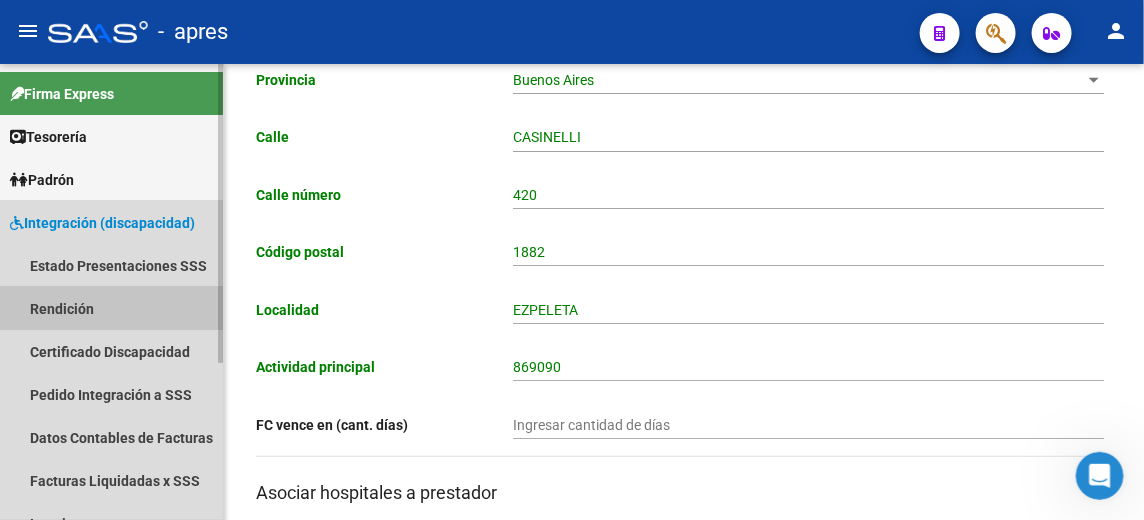 click on "Rendición" at bounding box center (111, 308) 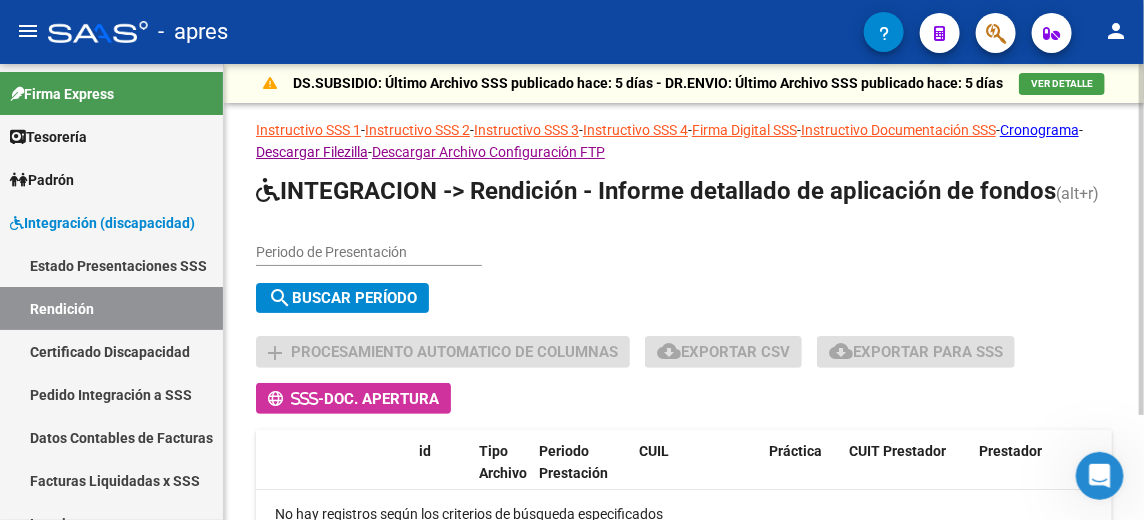 scroll, scrollTop: 0, scrollLeft: 0, axis: both 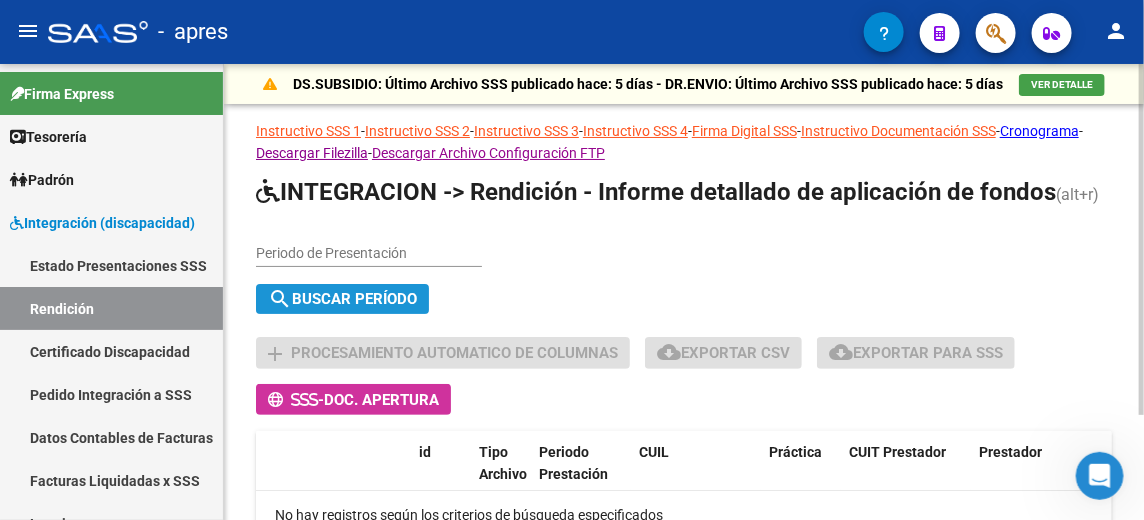 click on "search  Buscar Período" 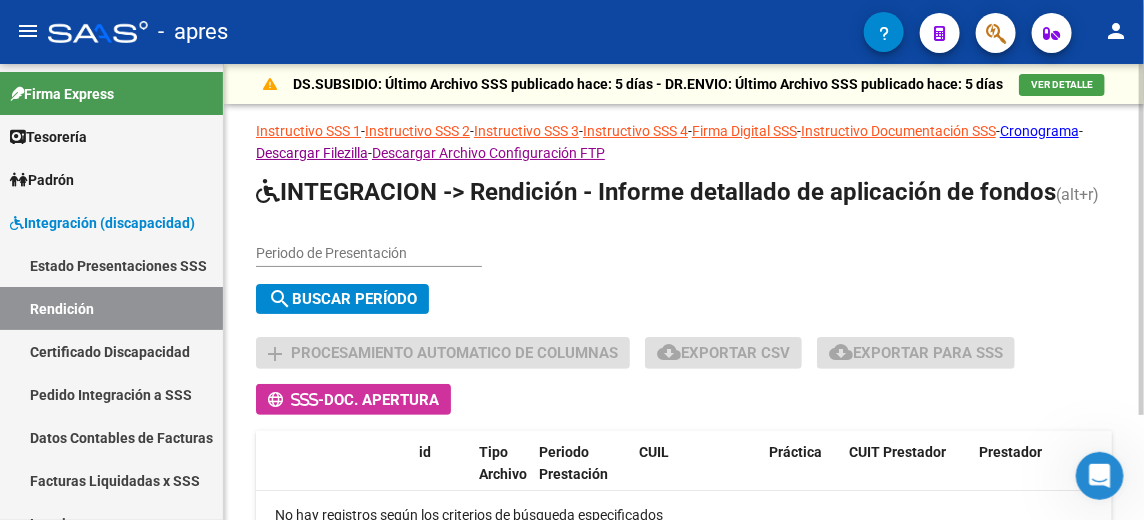 scroll, scrollTop: 136, scrollLeft: 0, axis: vertical 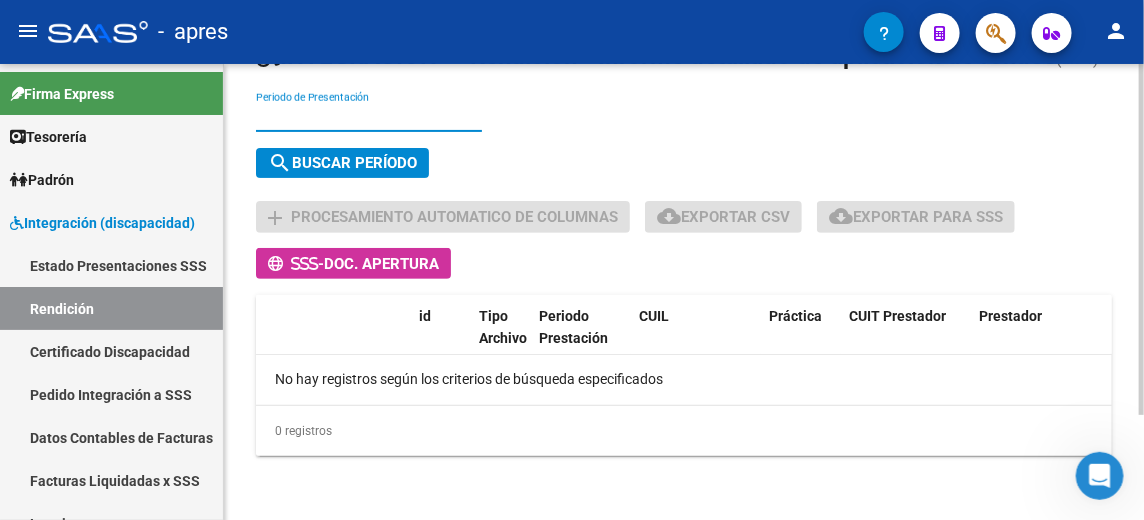 click on "Periodo de Presentación" at bounding box center [369, 117] 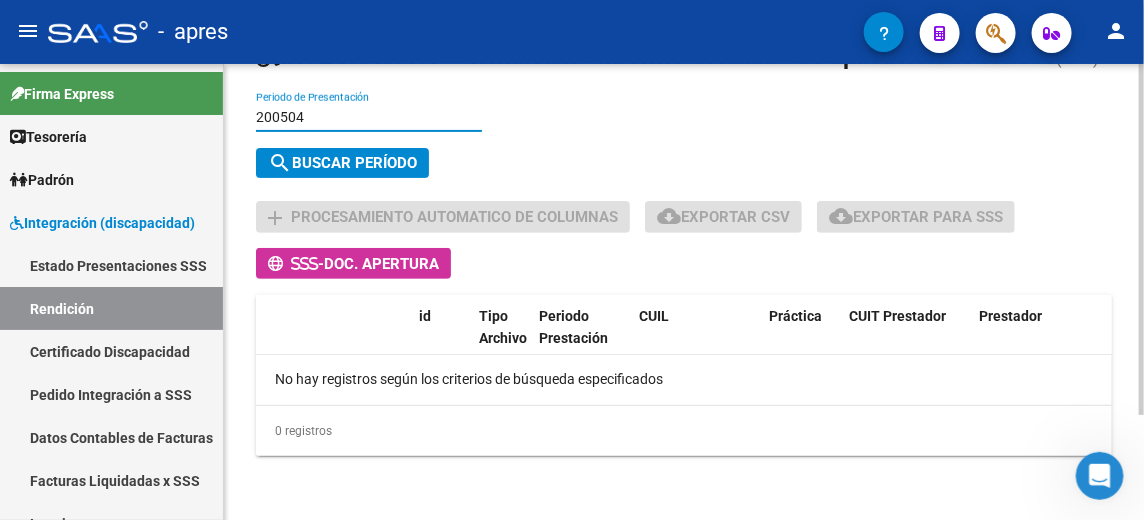 type on "200504" 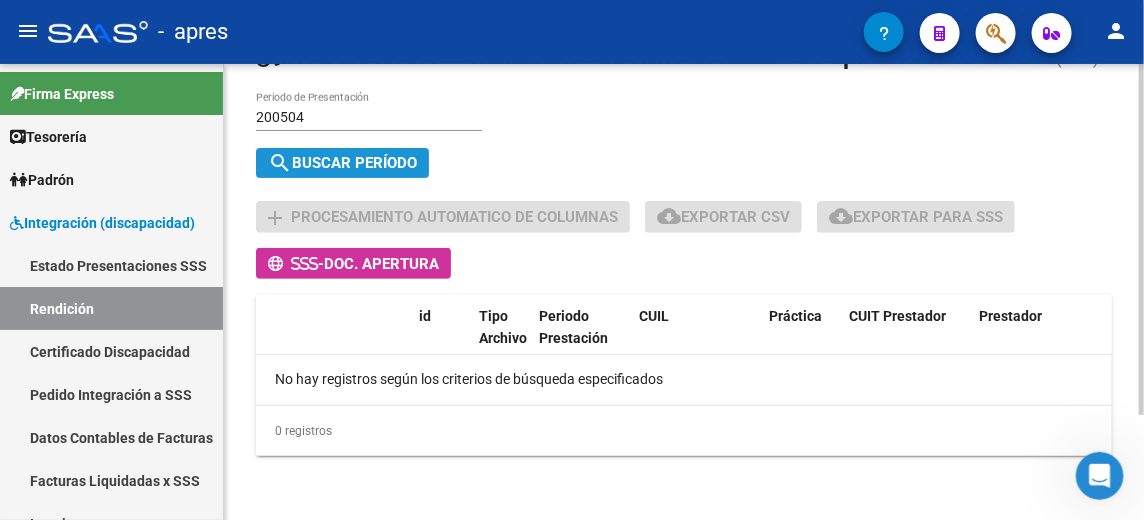 click on "search  Buscar Período" 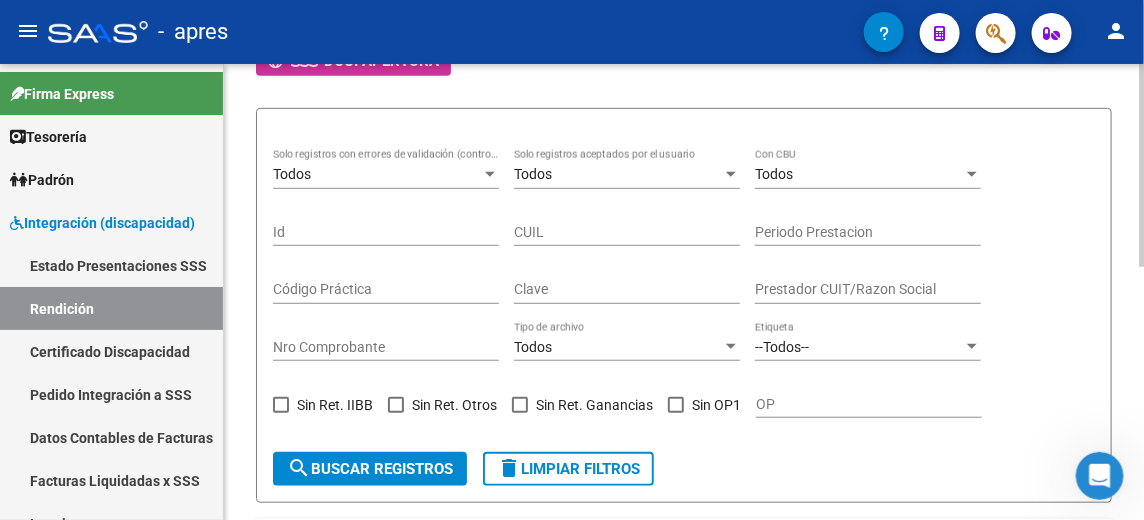 scroll, scrollTop: 568, scrollLeft: 0, axis: vertical 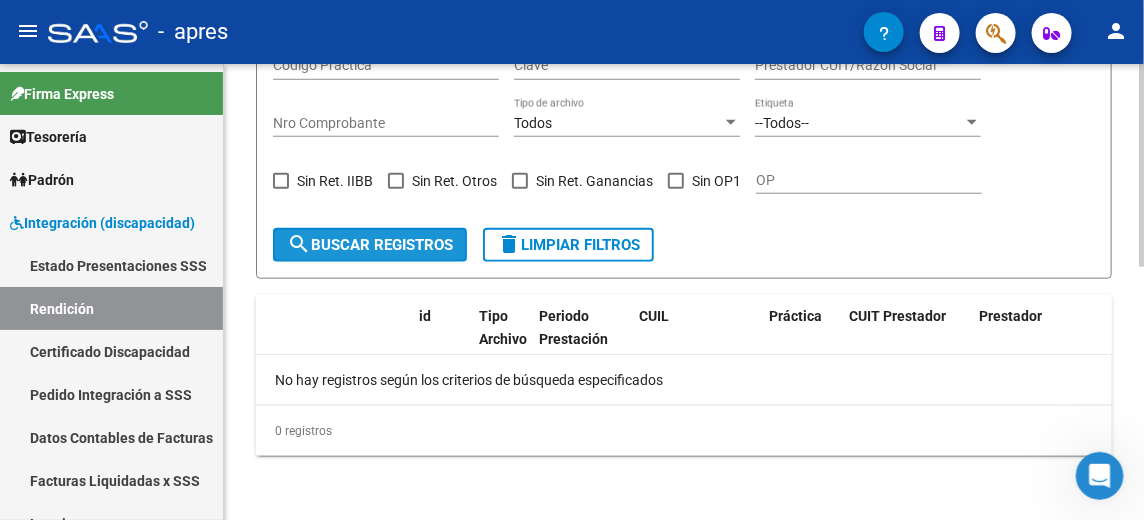 click on "search  Buscar registros" 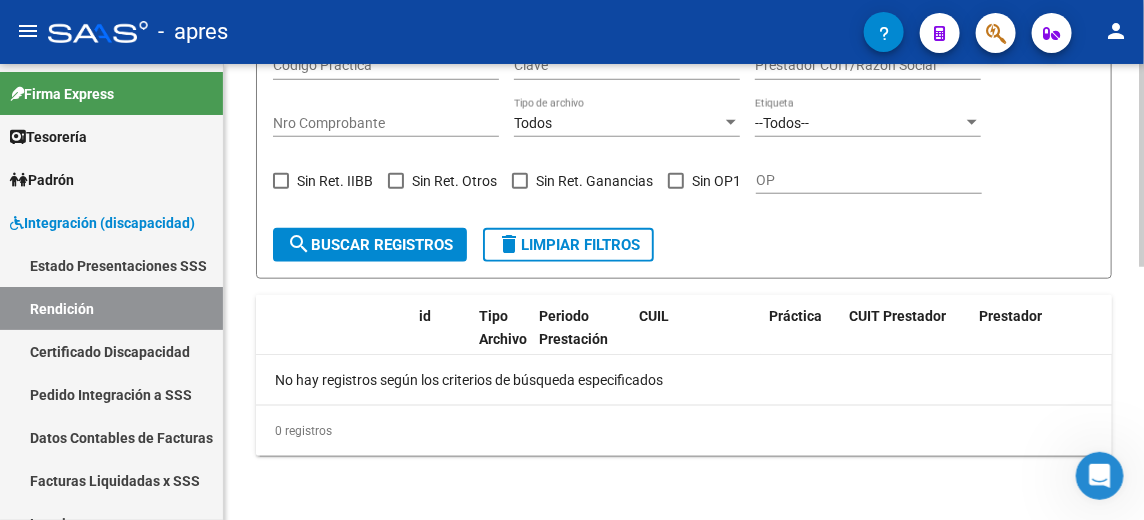 scroll, scrollTop: 168, scrollLeft: 0, axis: vertical 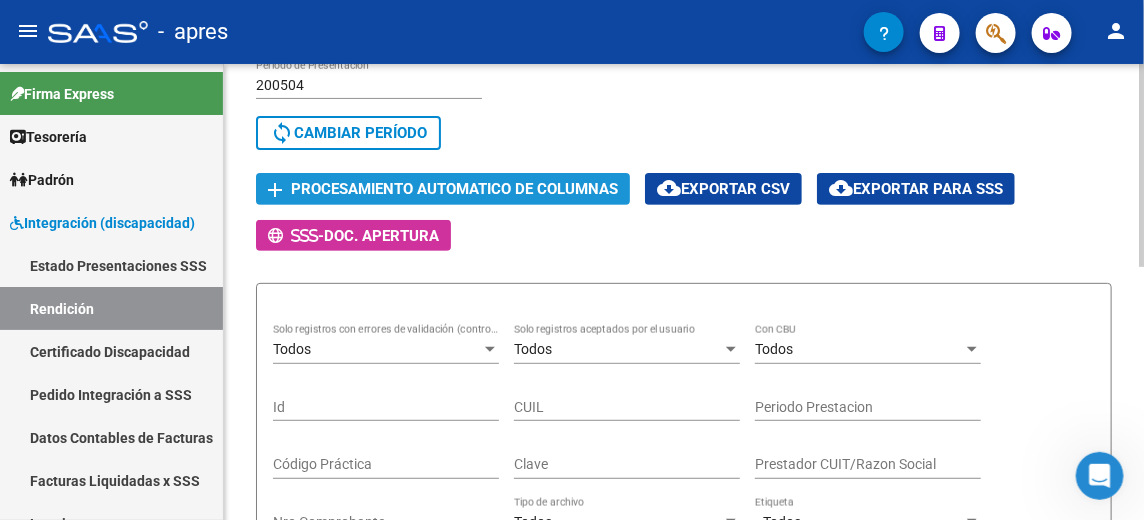 click on "add Procesamiento automatico de columnas" 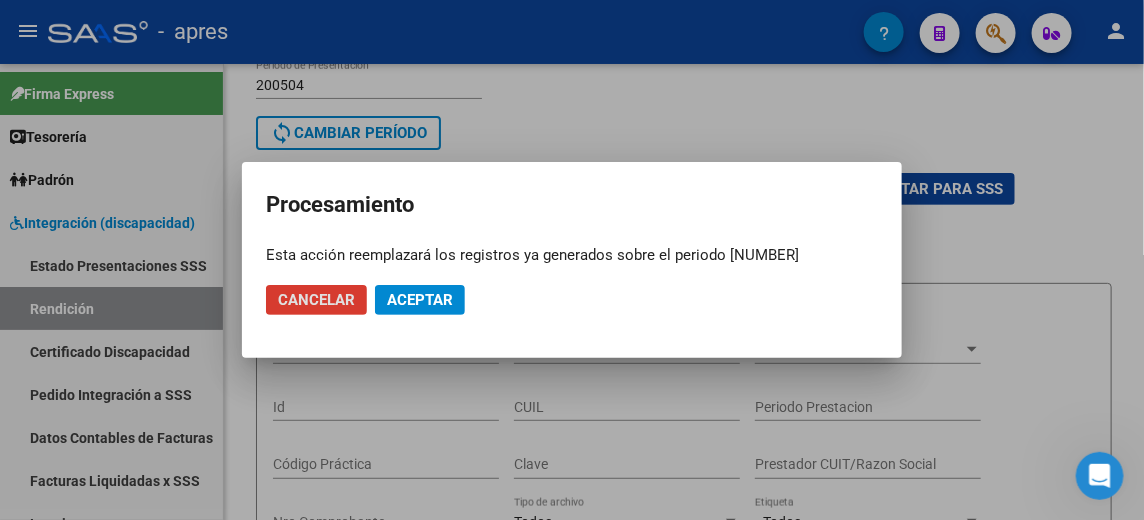 click at bounding box center (572, 260) 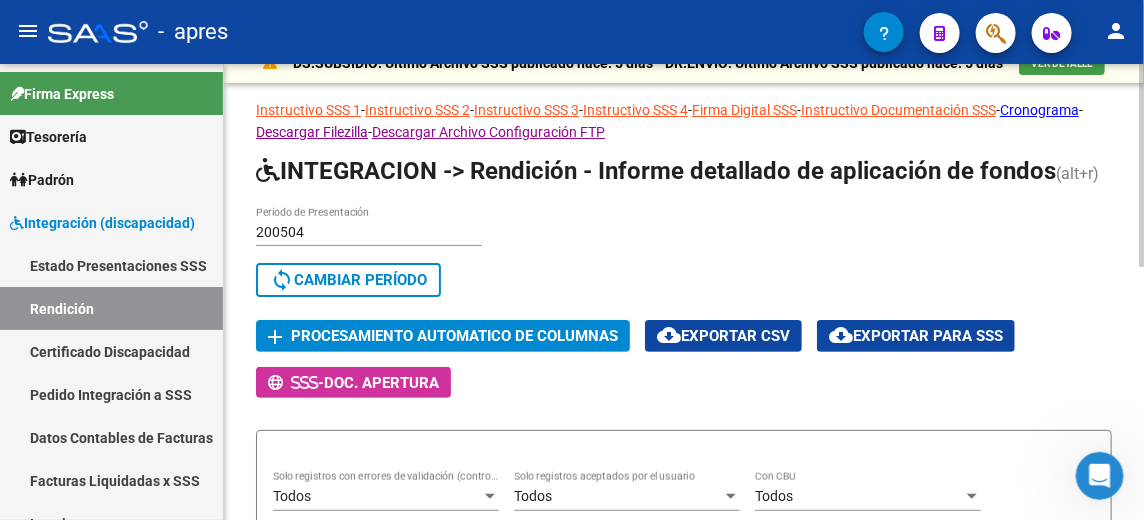 scroll, scrollTop: 0, scrollLeft: 0, axis: both 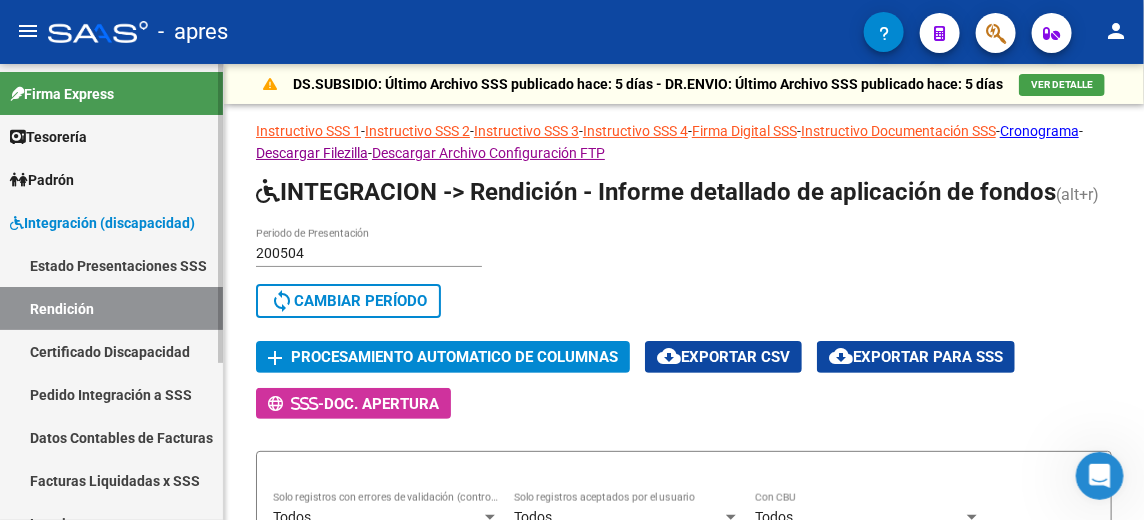click on "Integración (discapacidad)" at bounding box center (102, 223) 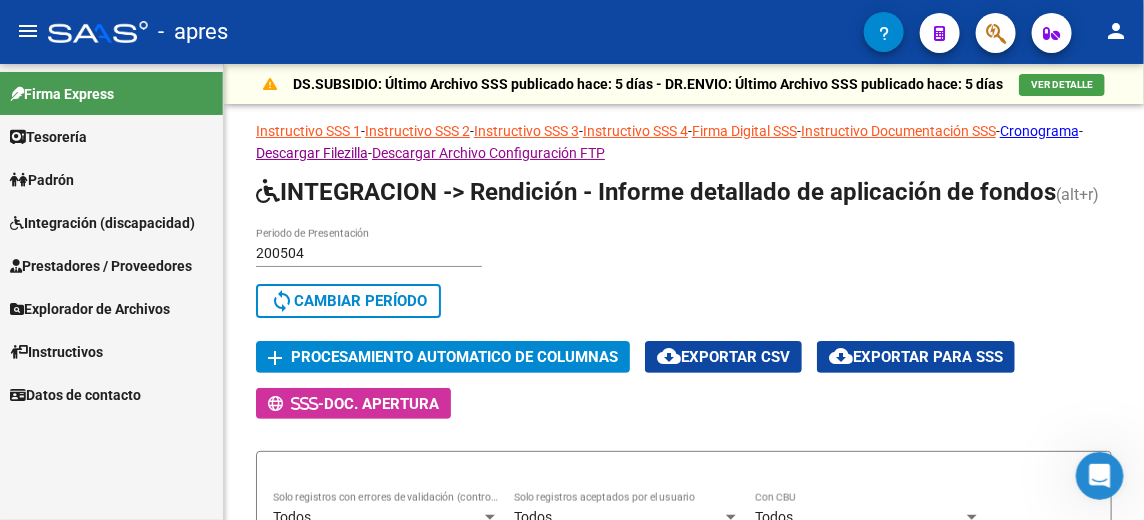 click on "Integración (discapacidad)" at bounding box center [102, 223] 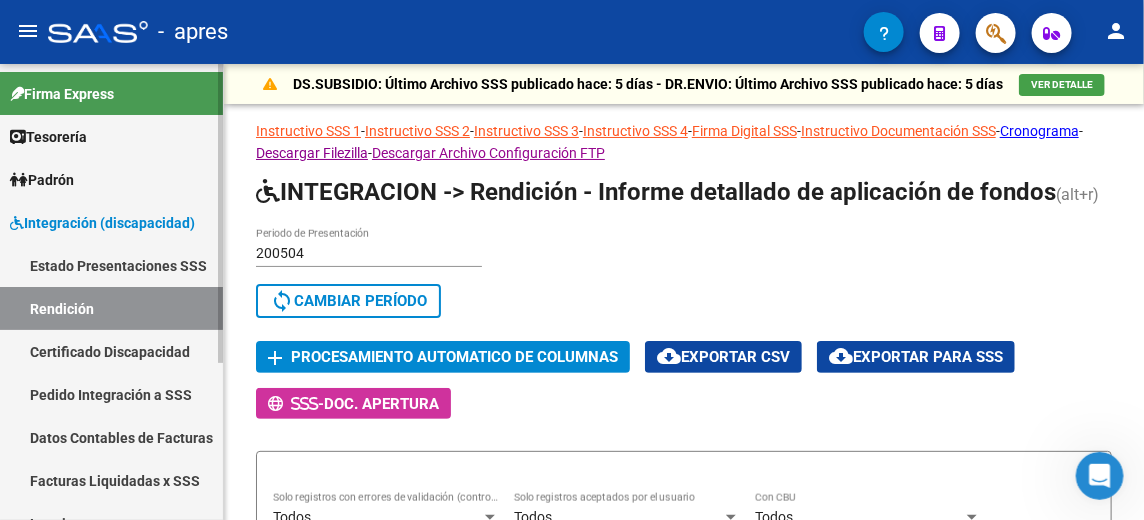 scroll, scrollTop: 0, scrollLeft: 0, axis: both 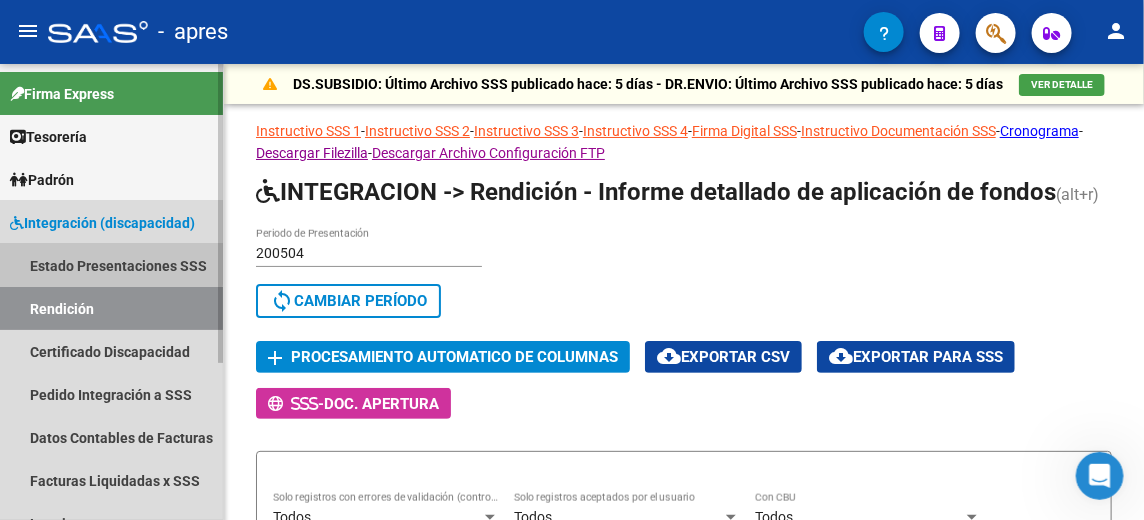 click on "Estado Presentaciones SSS" at bounding box center (111, 265) 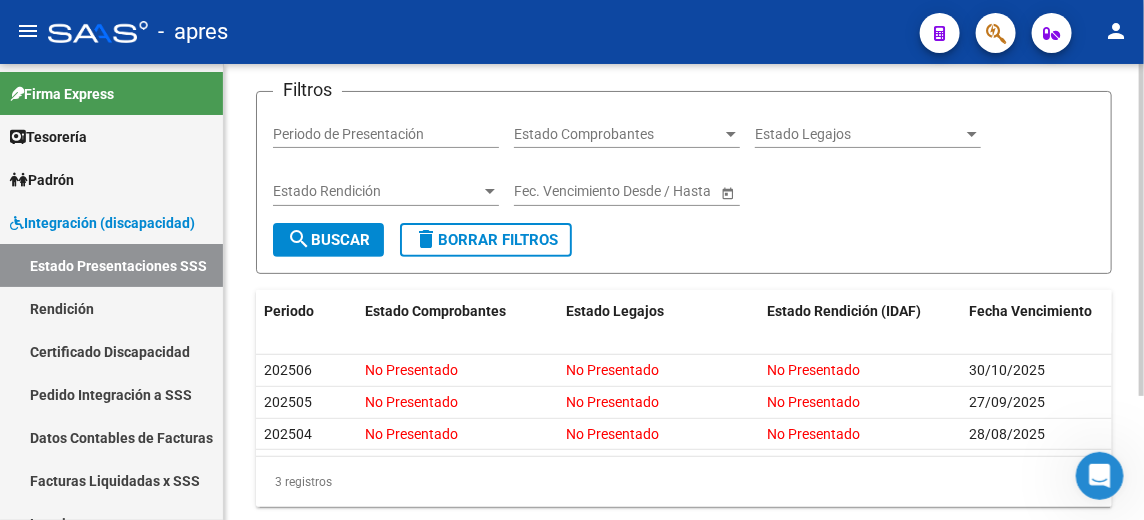 scroll, scrollTop: 170, scrollLeft: 0, axis: vertical 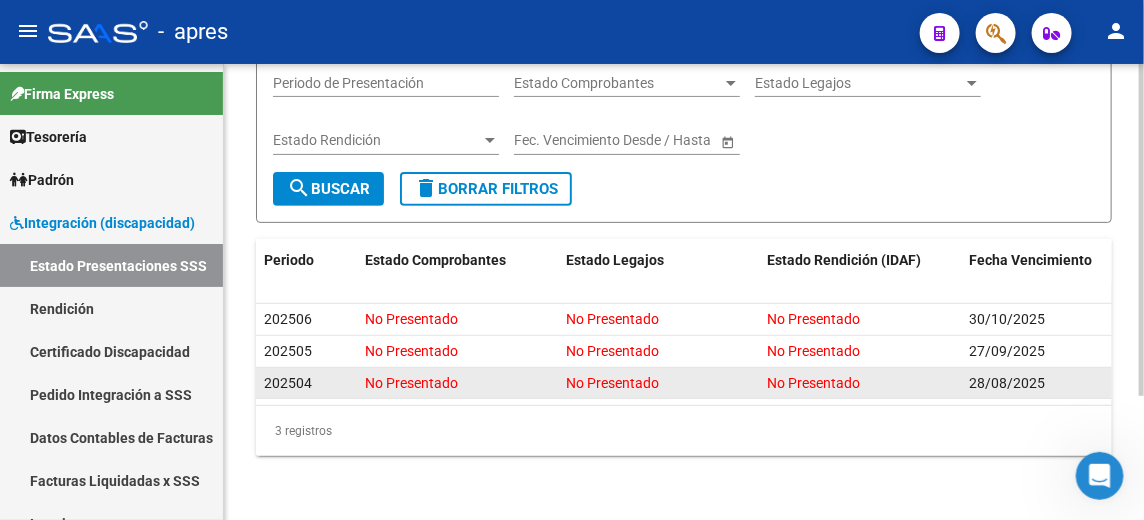 click on "202504" 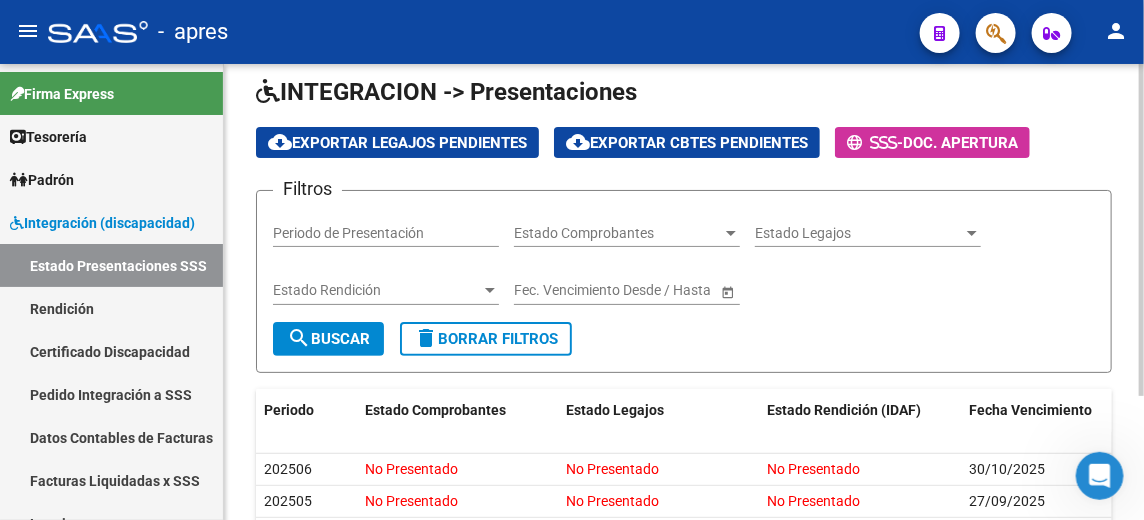 scroll, scrollTop: 0, scrollLeft: 0, axis: both 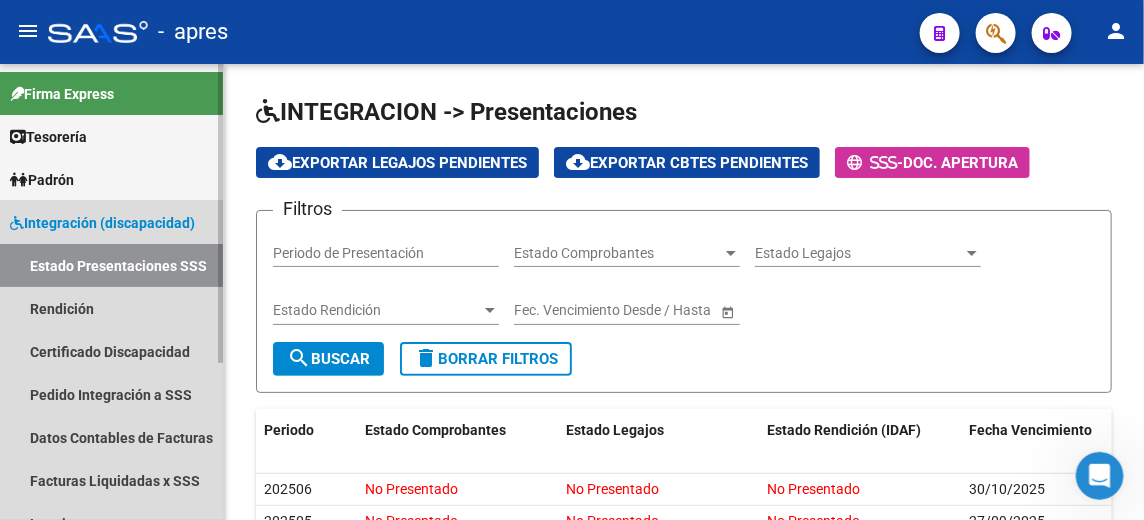click on "Integración (discapacidad)" at bounding box center [102, 223] 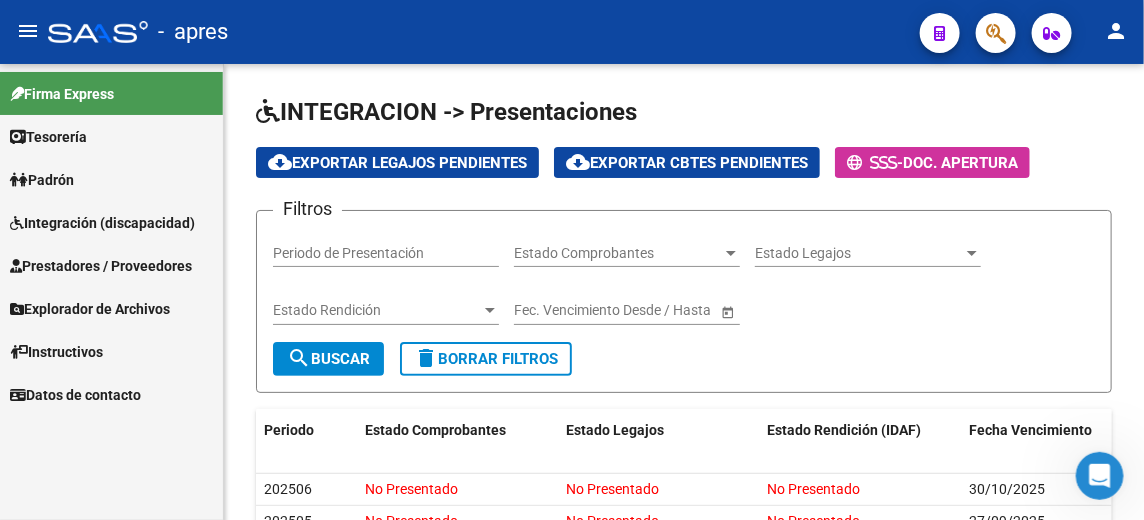 click on "Padrón" at bounding box center [42, 180] 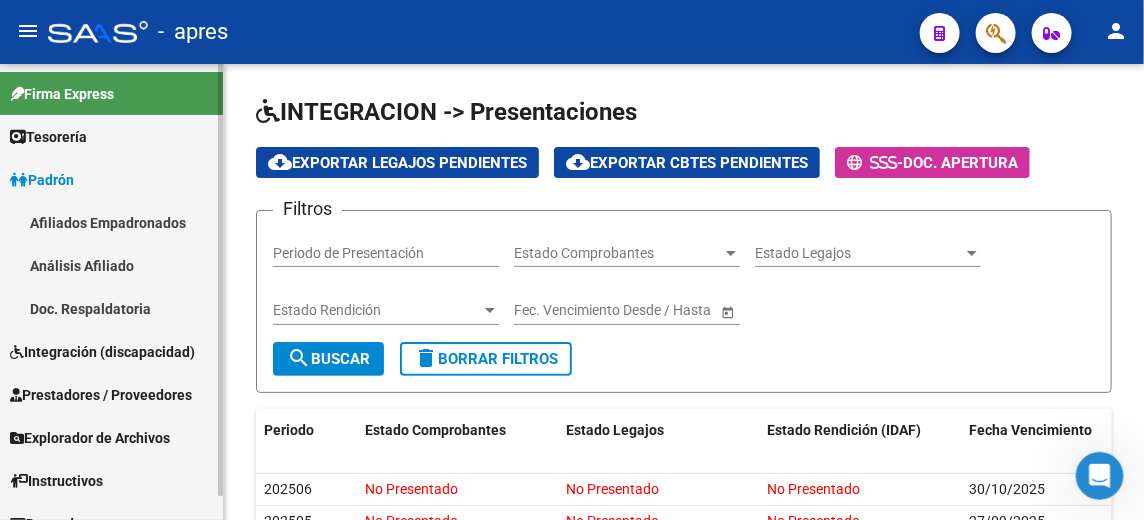 click on "Padrón" at bounding box center [42, 180] 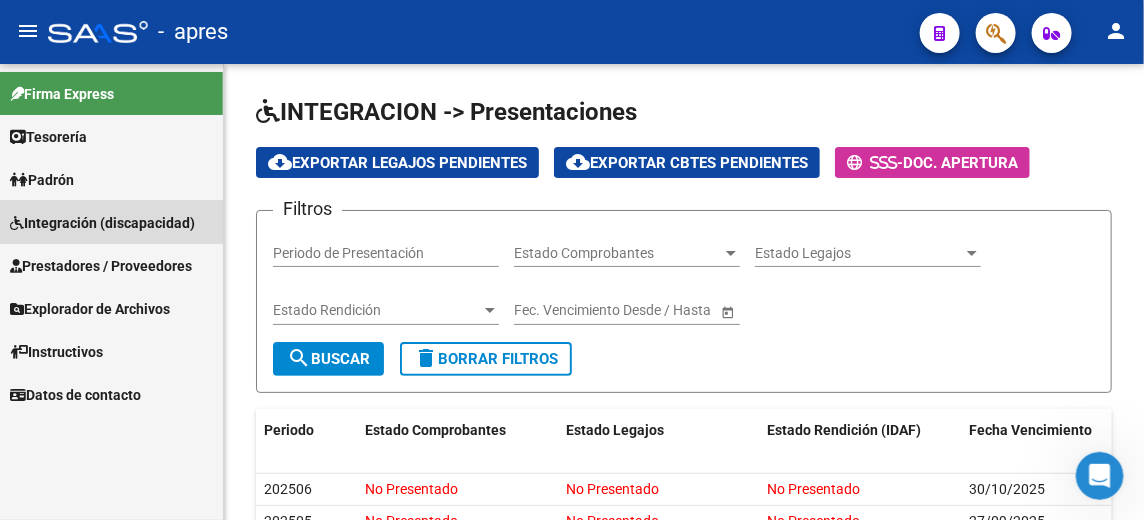 click on "Integración (discapacidad)" at bounding box center [102, 223] 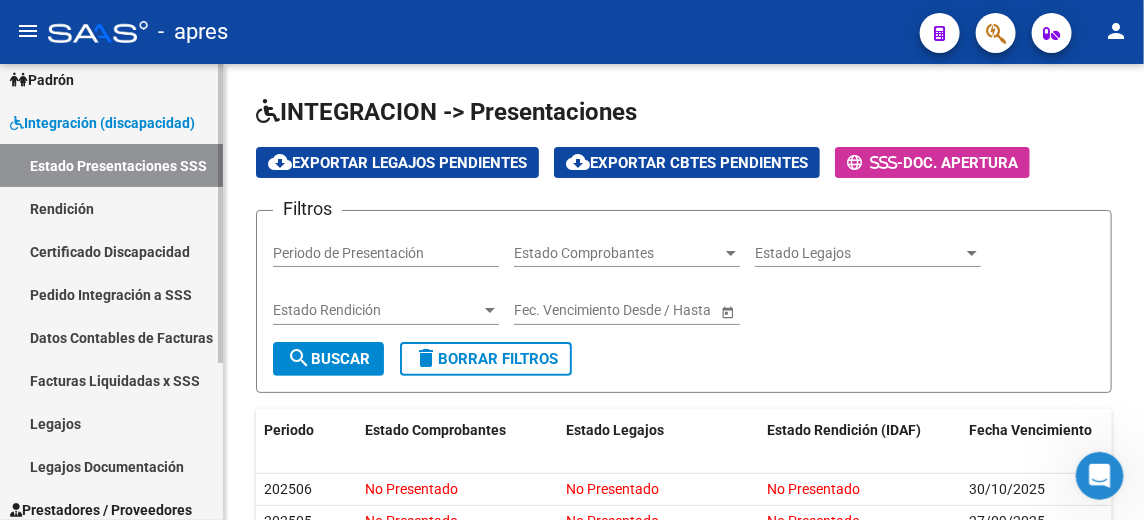 scroll, scrollTop: 200, scrollLeft: 0, axis: vertical 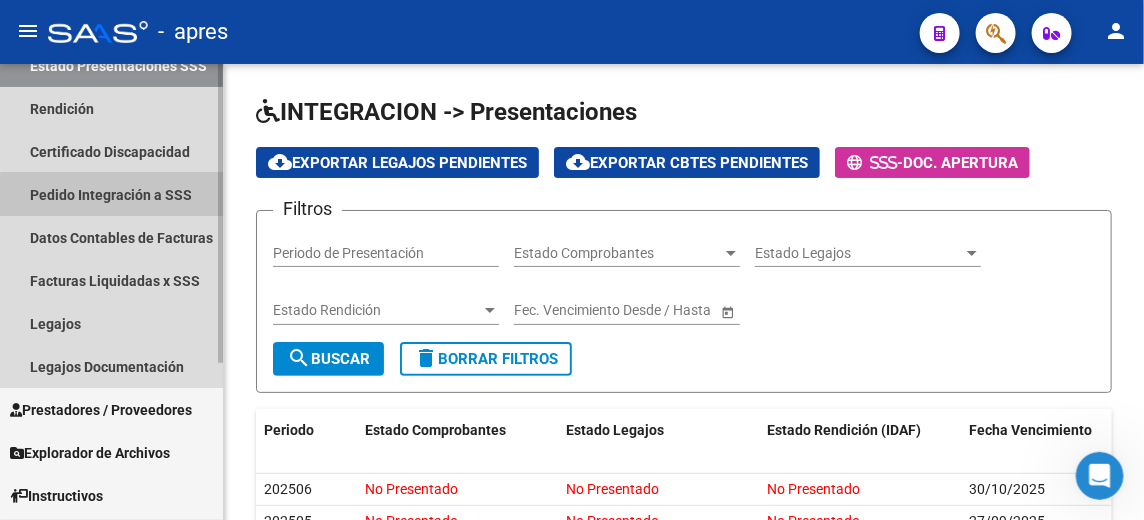 click on "Pedido Integración a SSS" at bounding box center (111, 194) 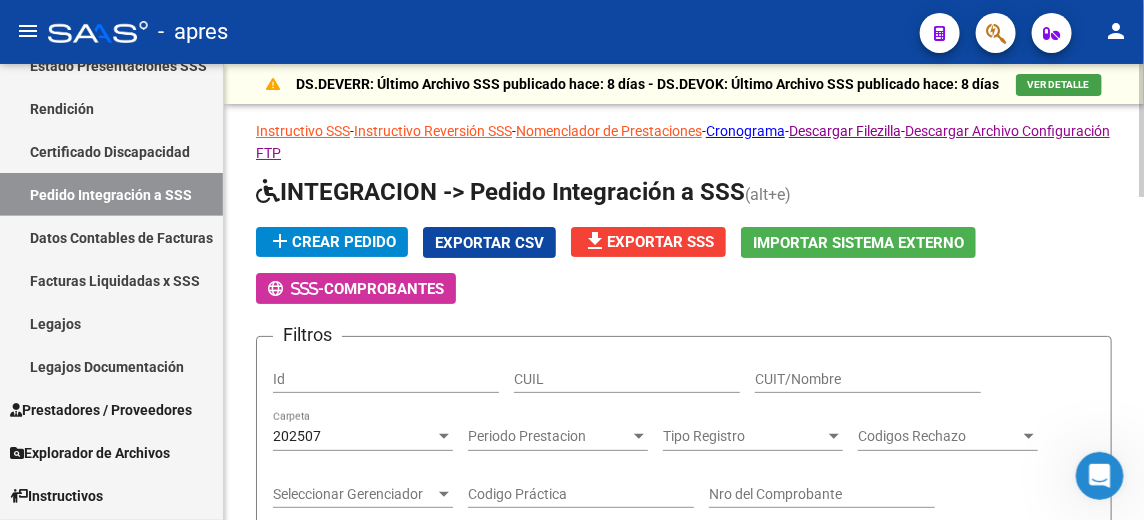 scroll, scrollTop: 200, scrollLeft: 0, axis: vertical 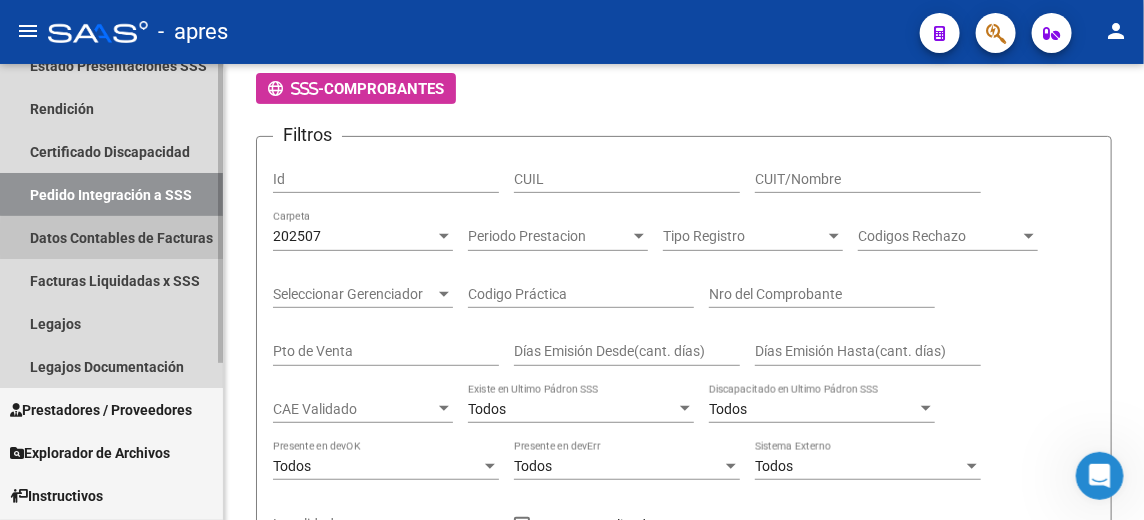 click on "Datos Contables de Facturas" at bounding box center [111, 237] 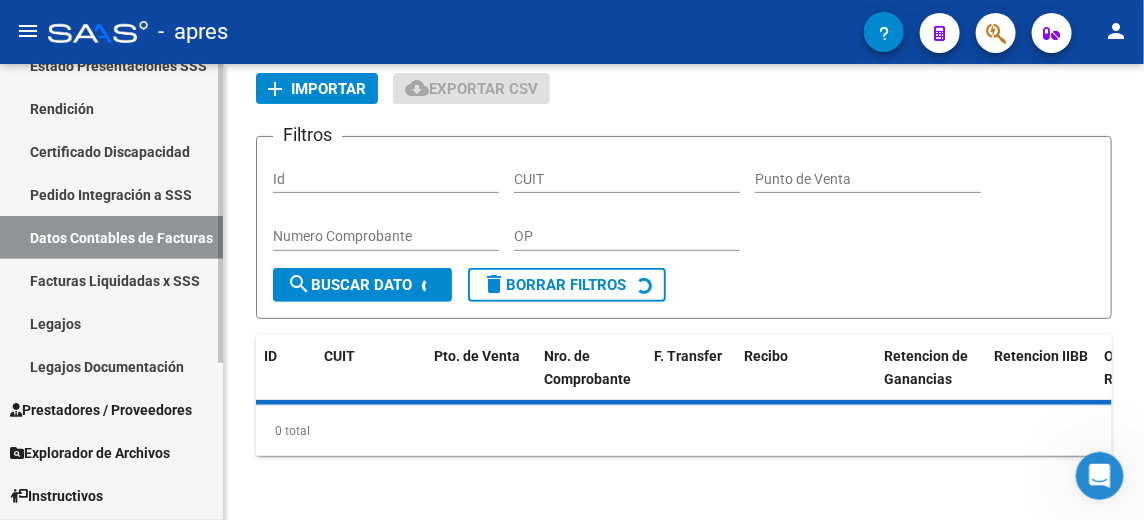 scroll, scrollTop: 140, scrollLeft: 0, axis: vertical 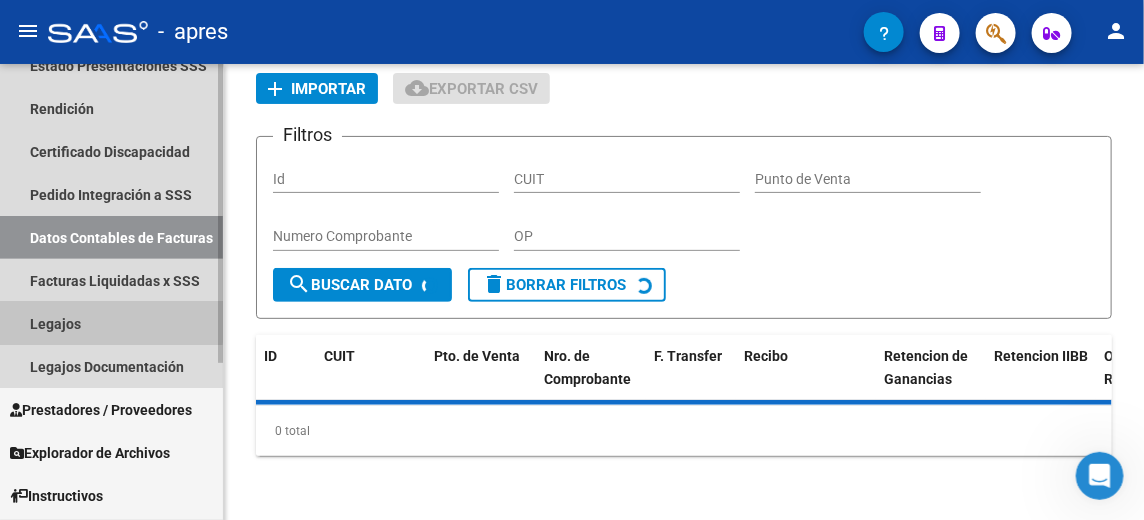 click on "Legajos" at bounding box center [111, 323] 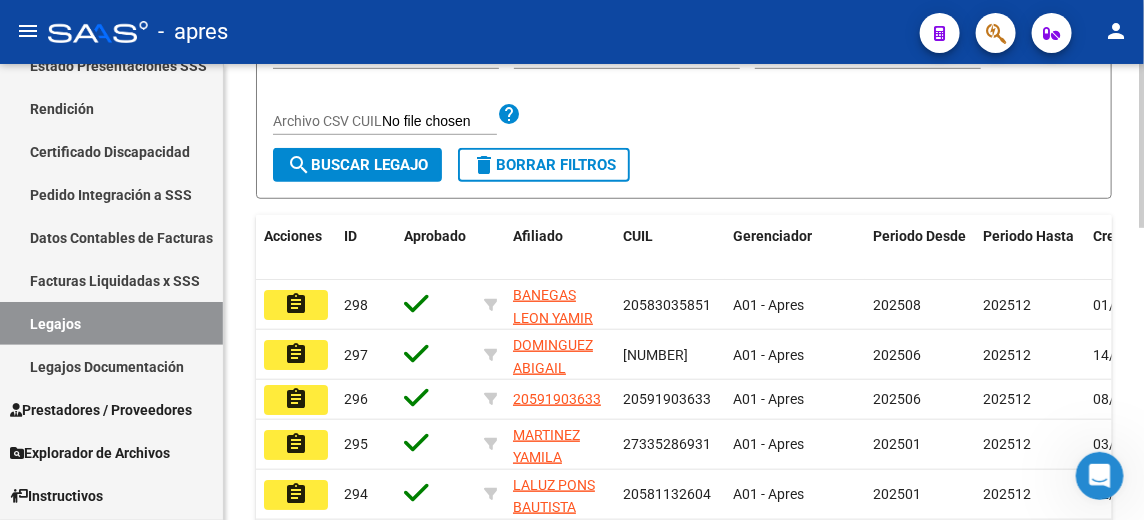 scroll, scrollTop: 506, scrollLeft: 0, axis: vertical 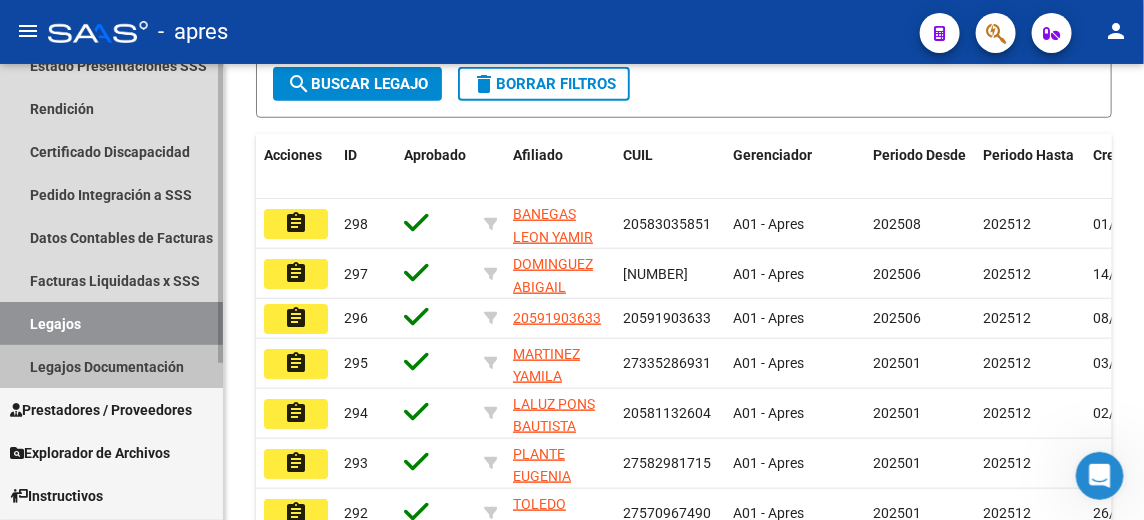 click on "Legajos Documentación" at bounding box center (111, 366) 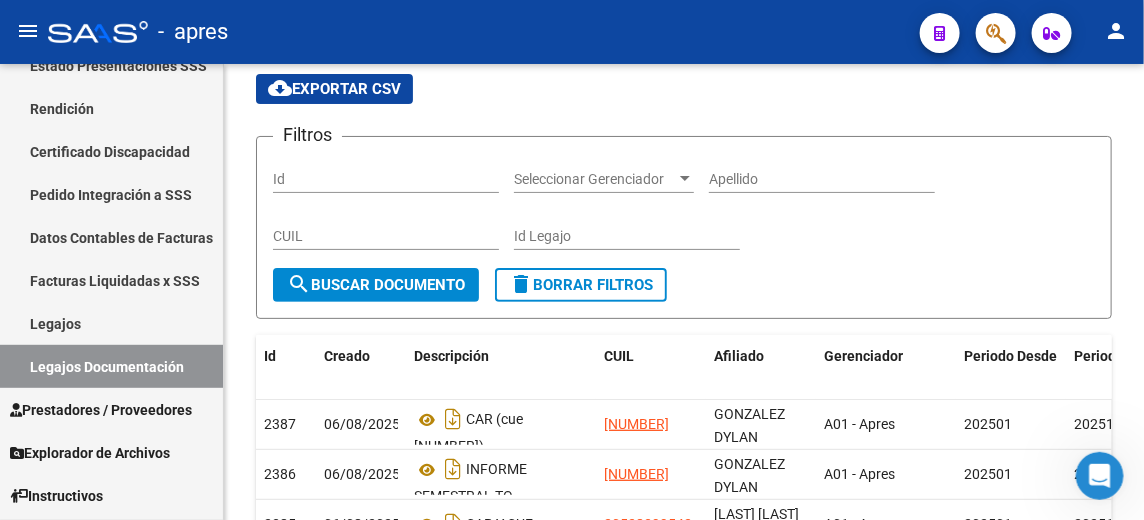 scroll, scrollTop: 506, scrollLeft: 0, axis: vertical 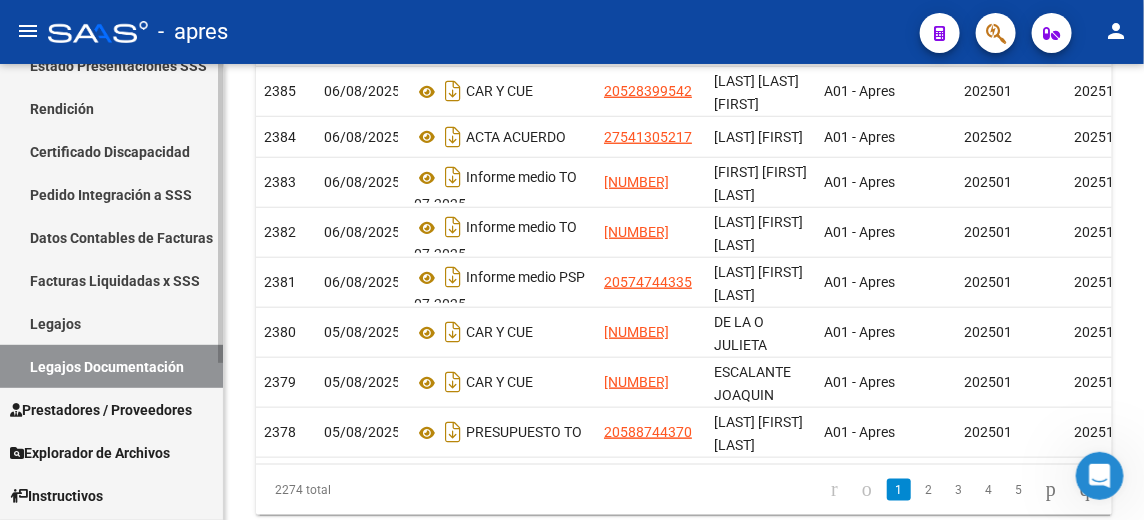 click on "Explorador de Archivos" at bounding box center [90, 453] 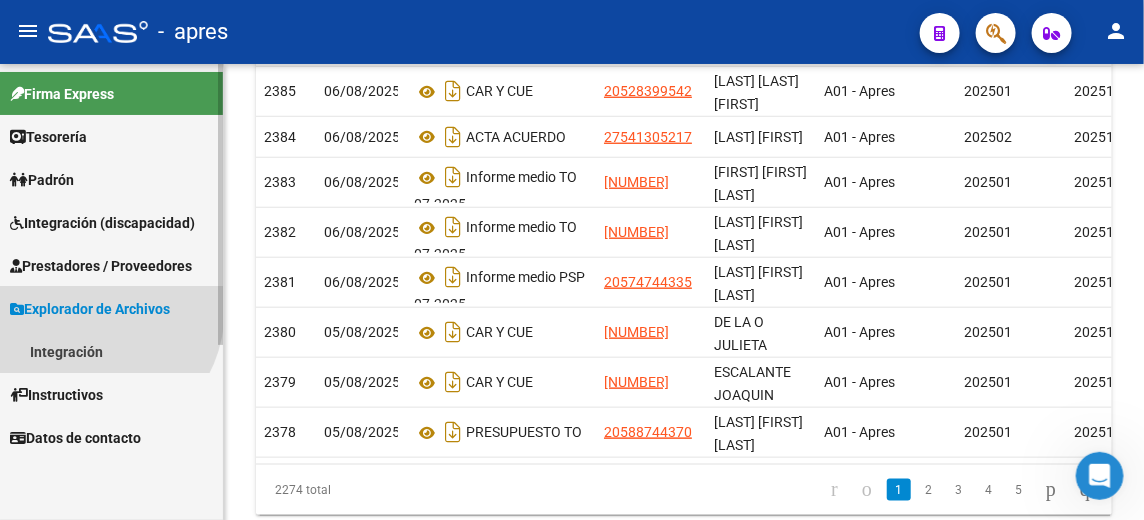scroll, scrollTop: 0, scrollLeft: 0, axis: both 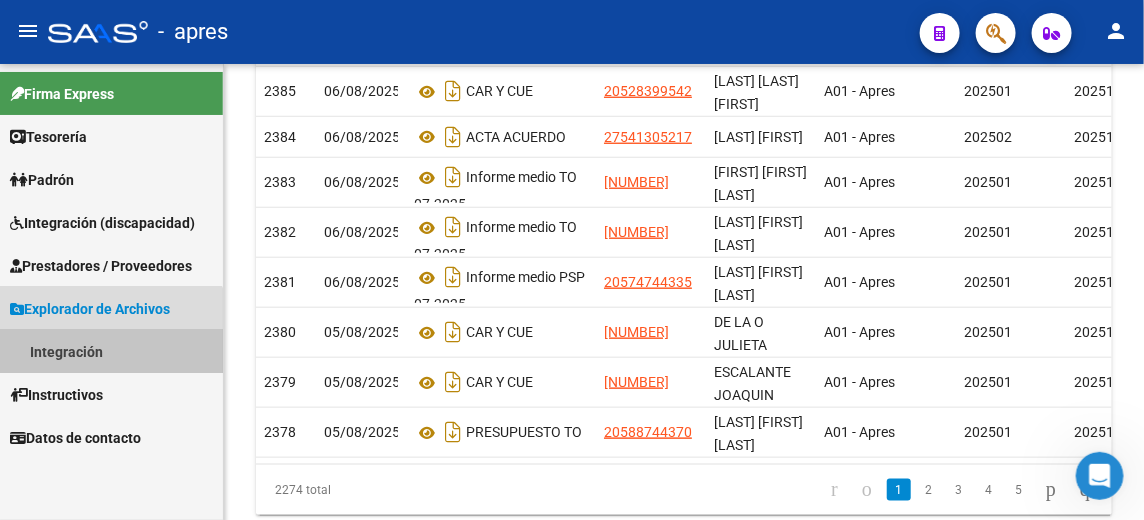 click on "Integración" at bounding box center [111, 351] 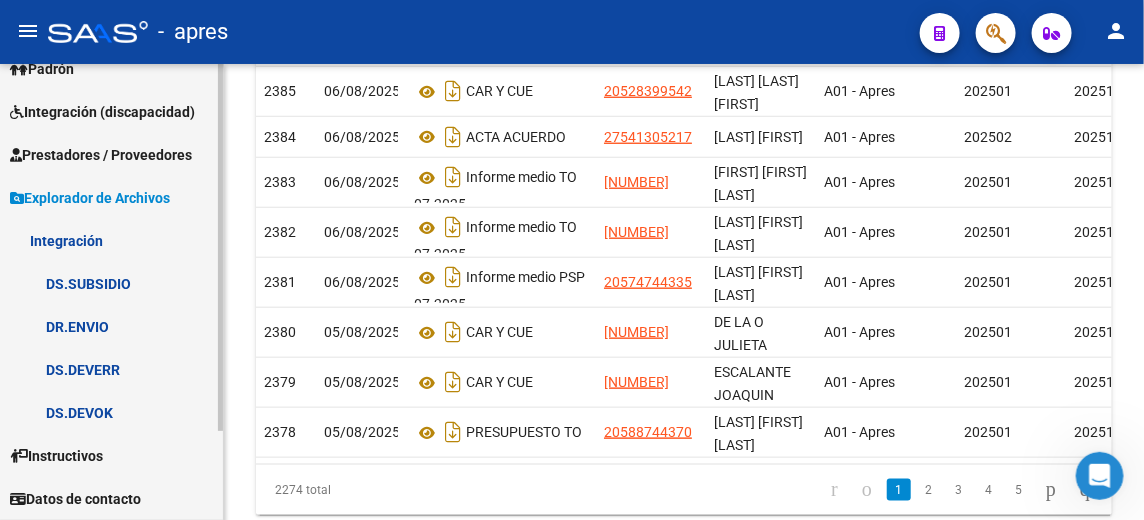 scroll, scrollTop: 0, scrollLeft: 0, axis: both 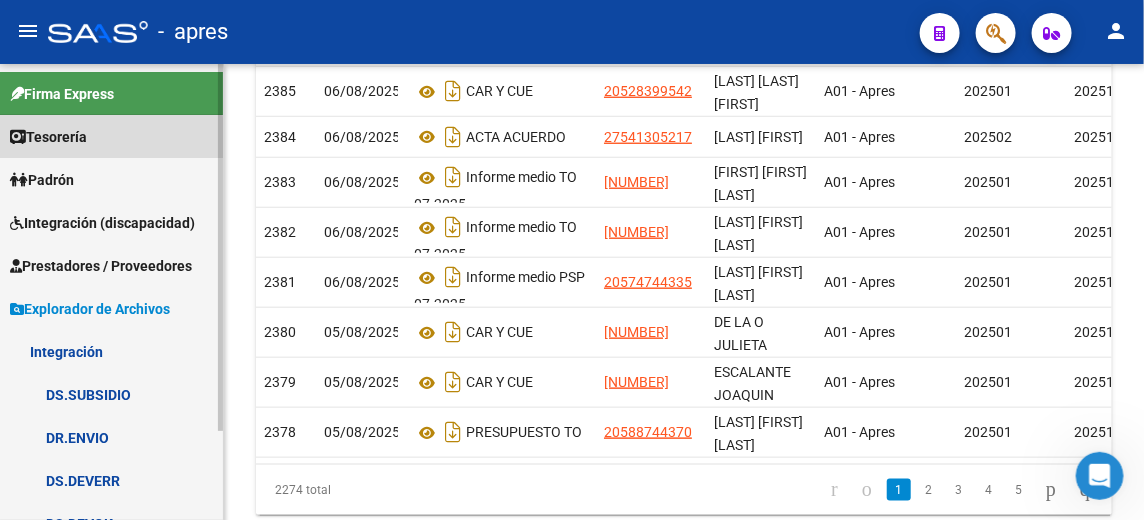 click on "Tesorería" at bounding box center (48, 137) 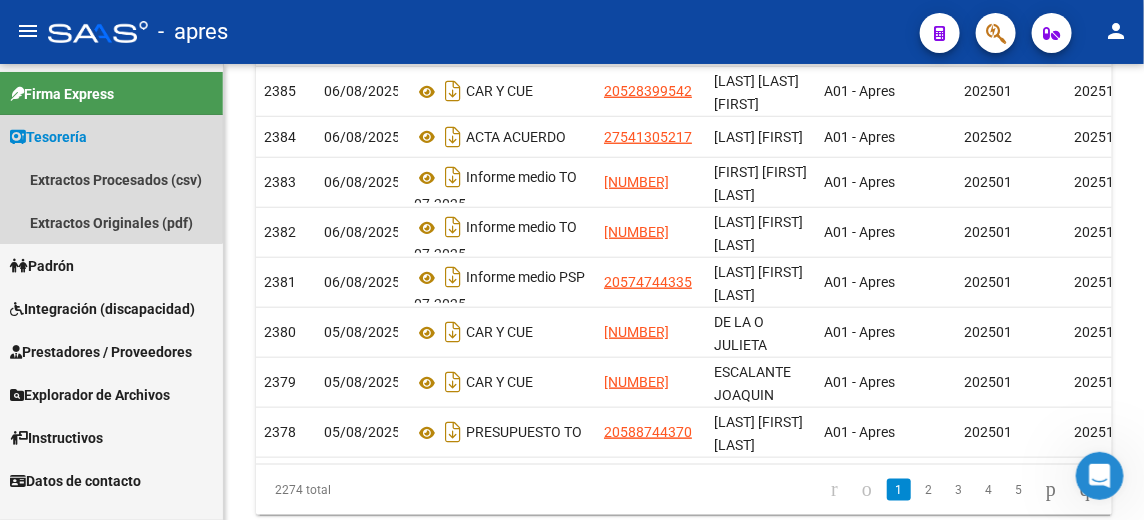 click on "Tesorería" at bounding box center [111, 136] 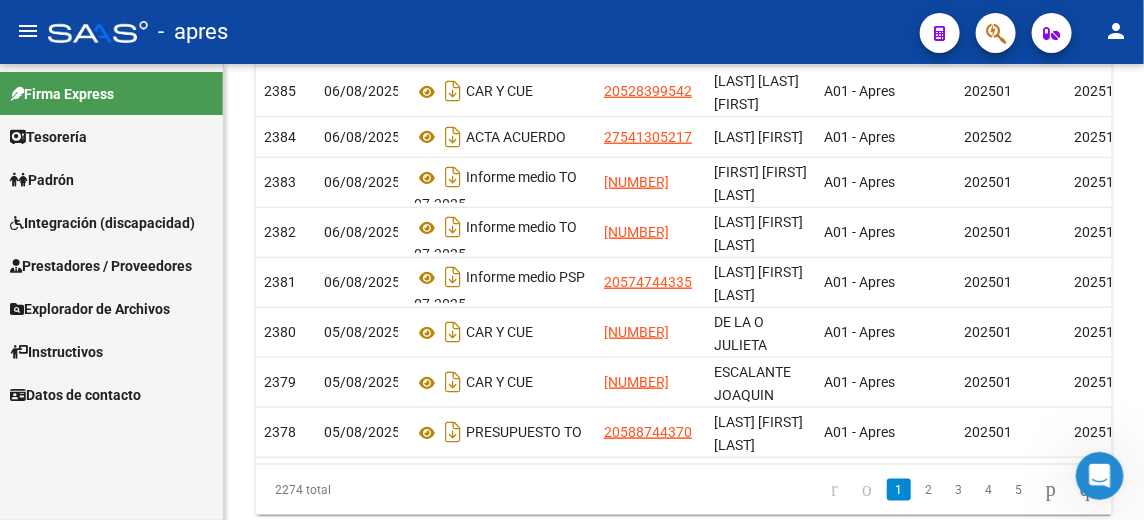 click on "Tesorería" at bounding box center [48, 137] 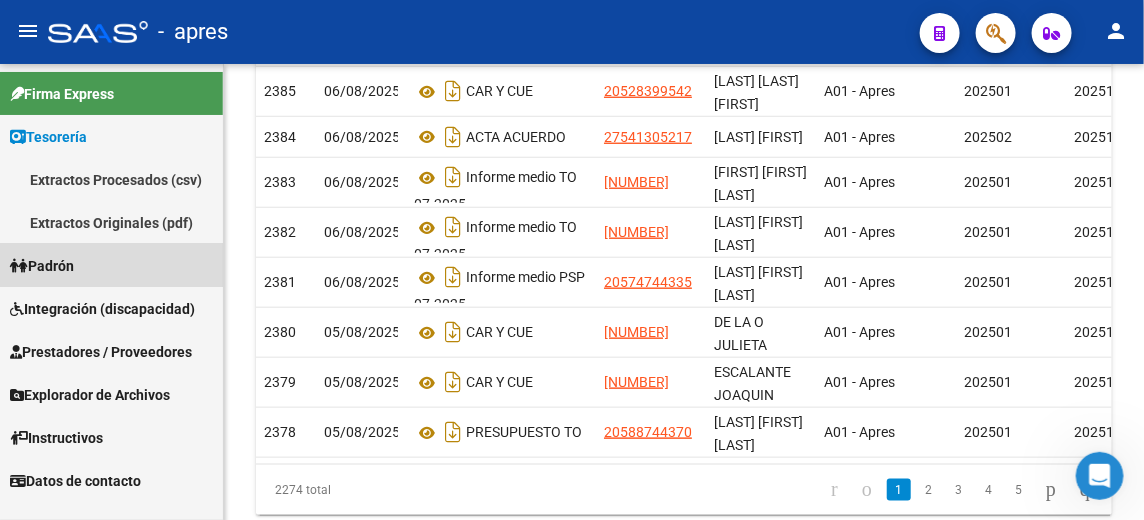click on "Padrón" at bounding box center (42, 266) 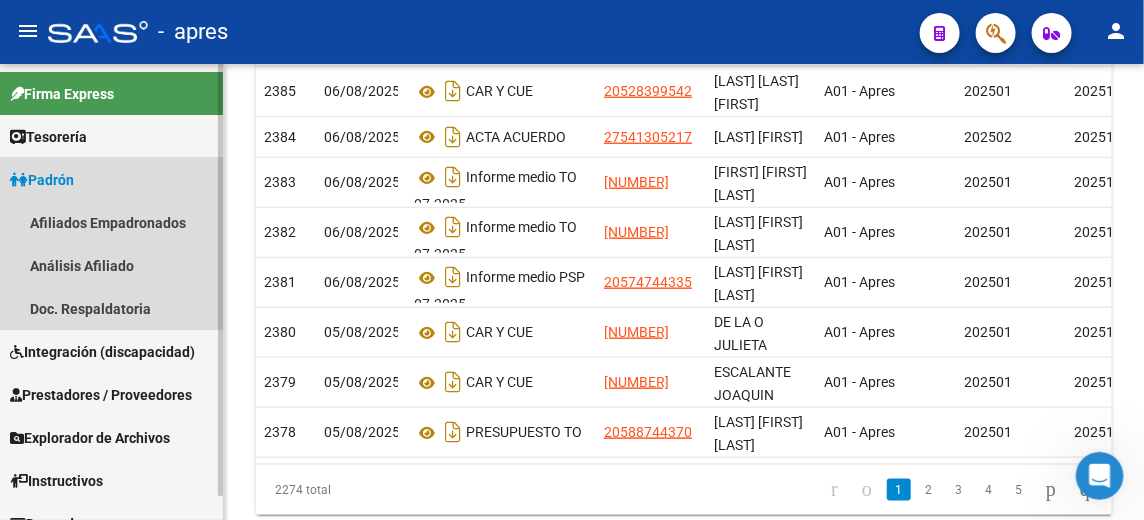 click on "Padrón" at bounding box center (42, 180) 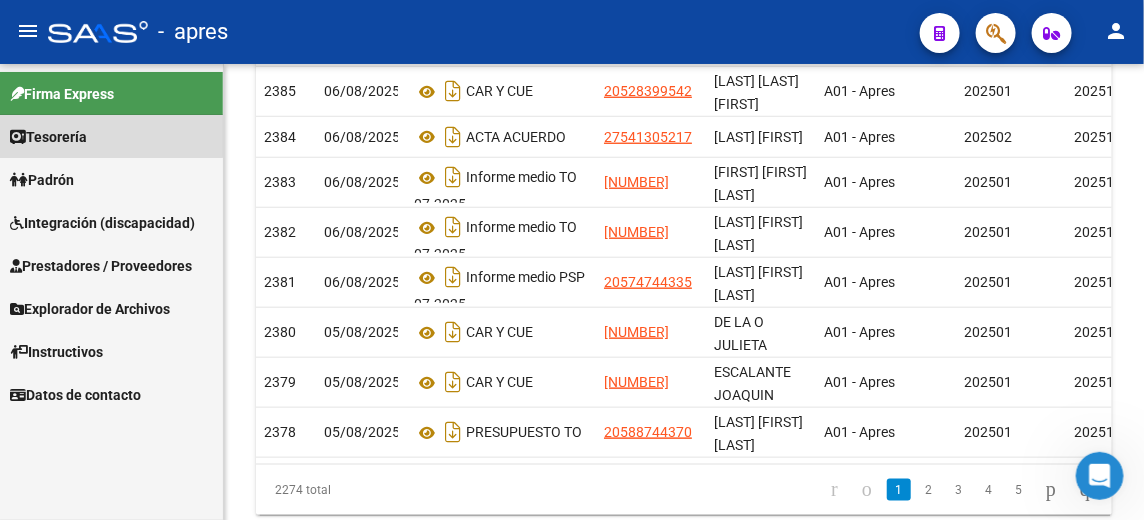 click on "Tesorería" at bounding box center [48, 137] 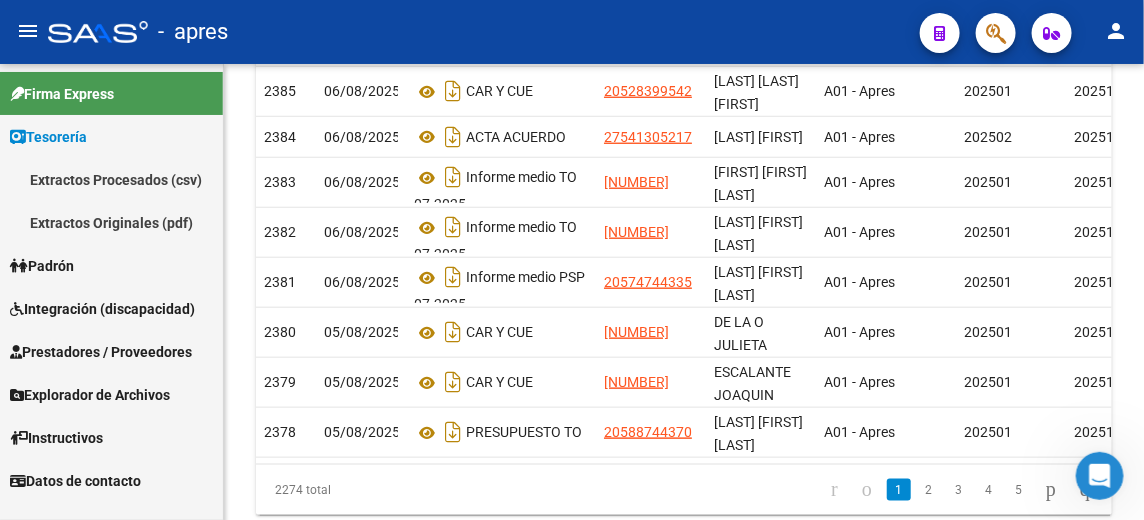 click on "Explorador de Archivos" at bounding box center [90, 395] 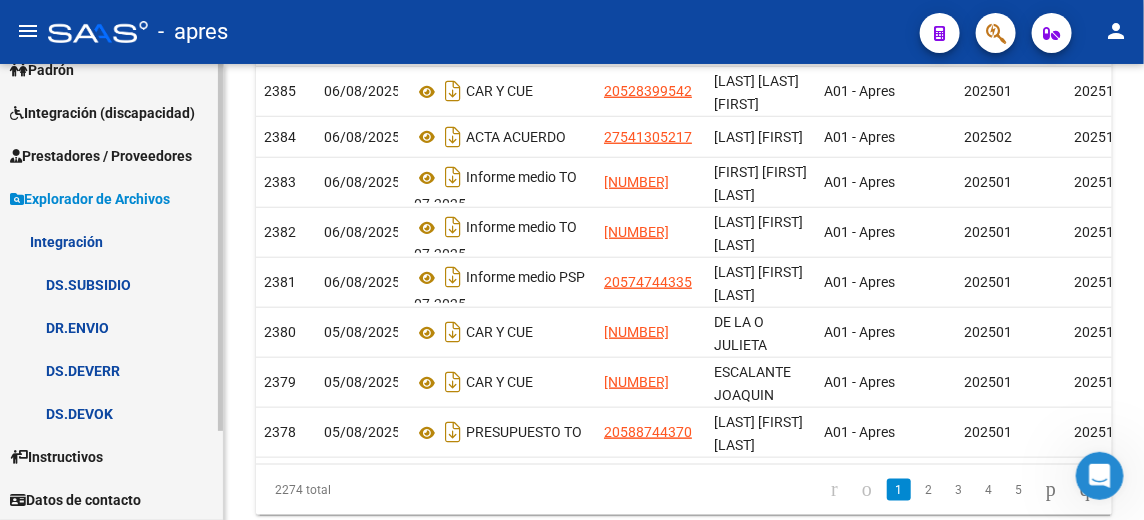 scroll, scrollTop: 111, scrollLeft: 0, axis: vertical 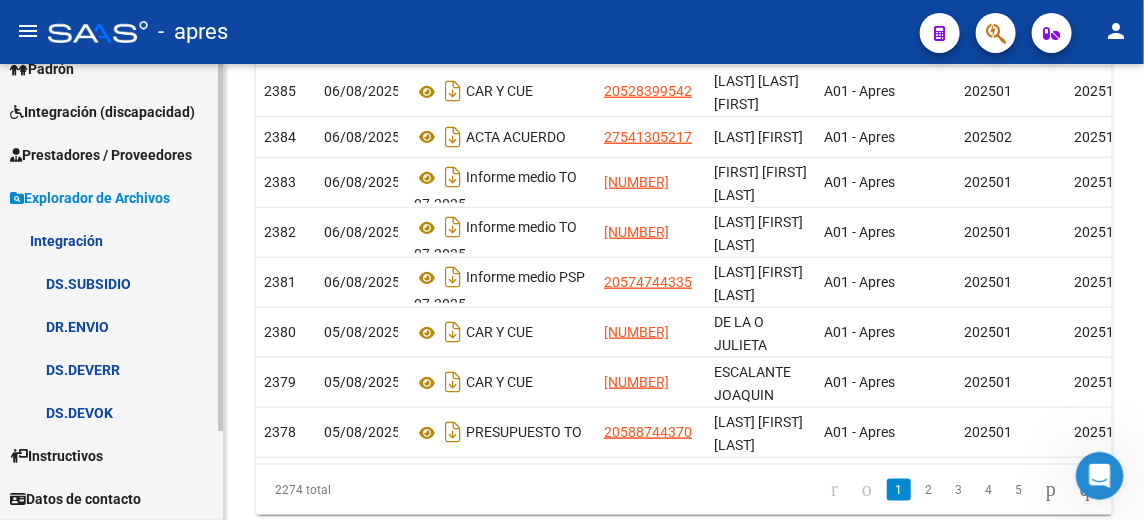 click on "DR.ENVIO" at bounding box center [111, 326] 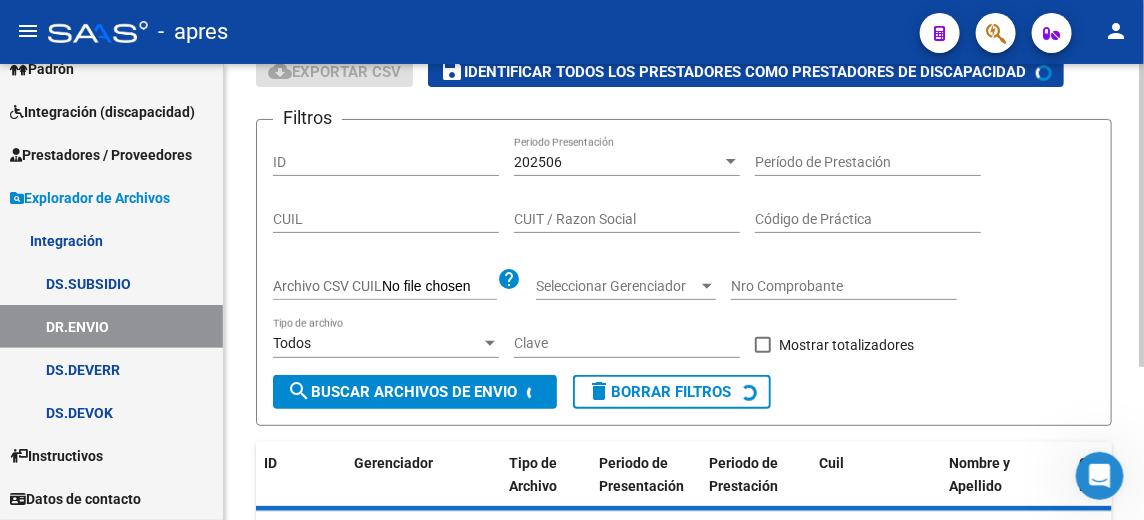 scroll, scrollTop: 0, scrollLeft: 0, axis: both 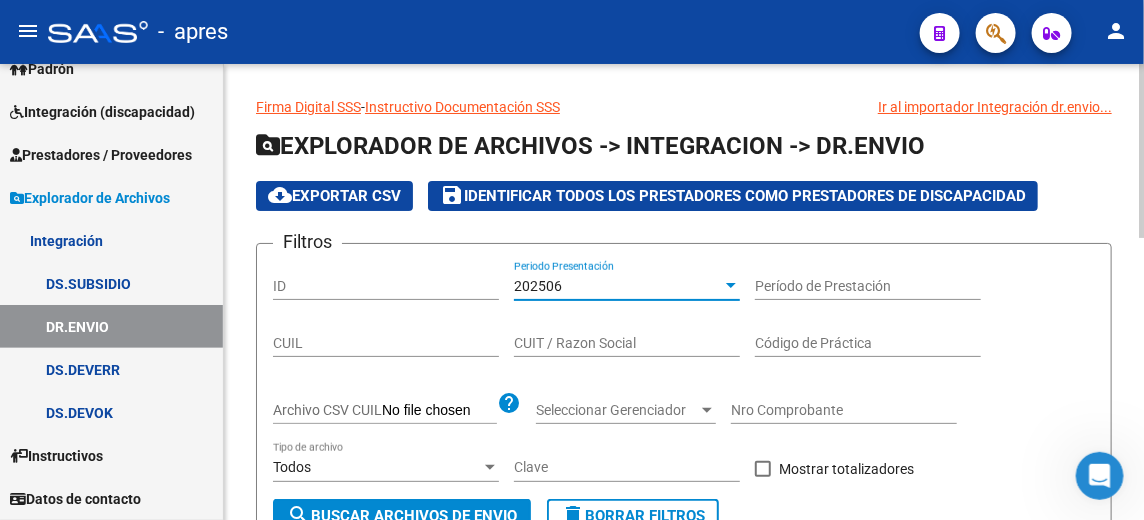 click on "202506" at bounding box center [618, 286] 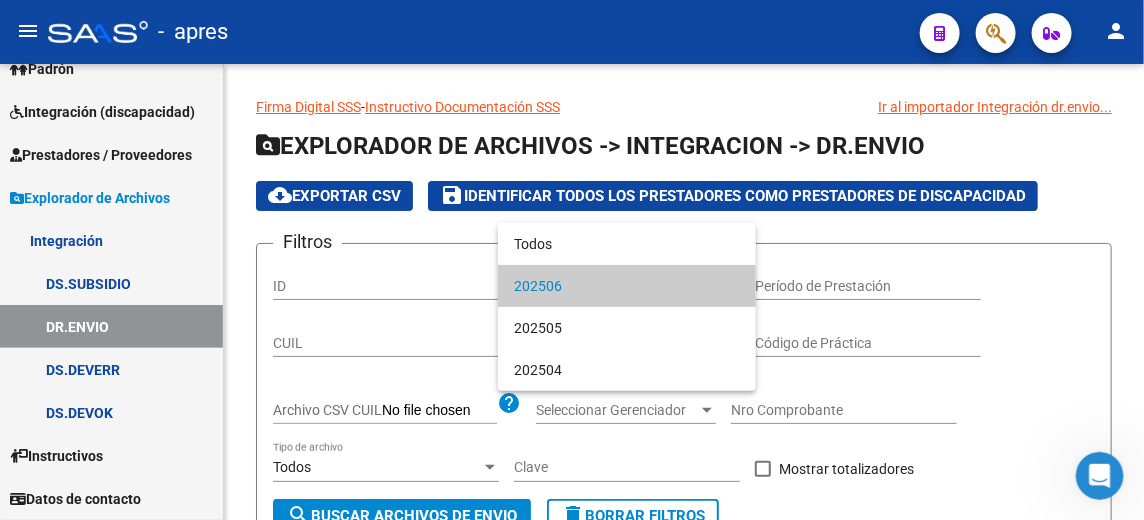 click at bounding box center (572, 260) 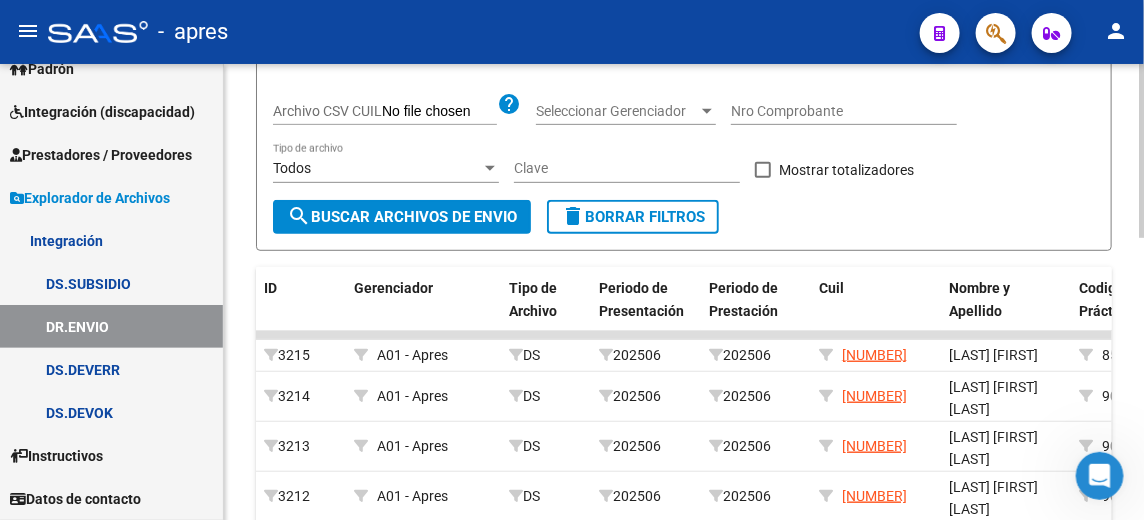 click on "delete  Borrar Filtros" 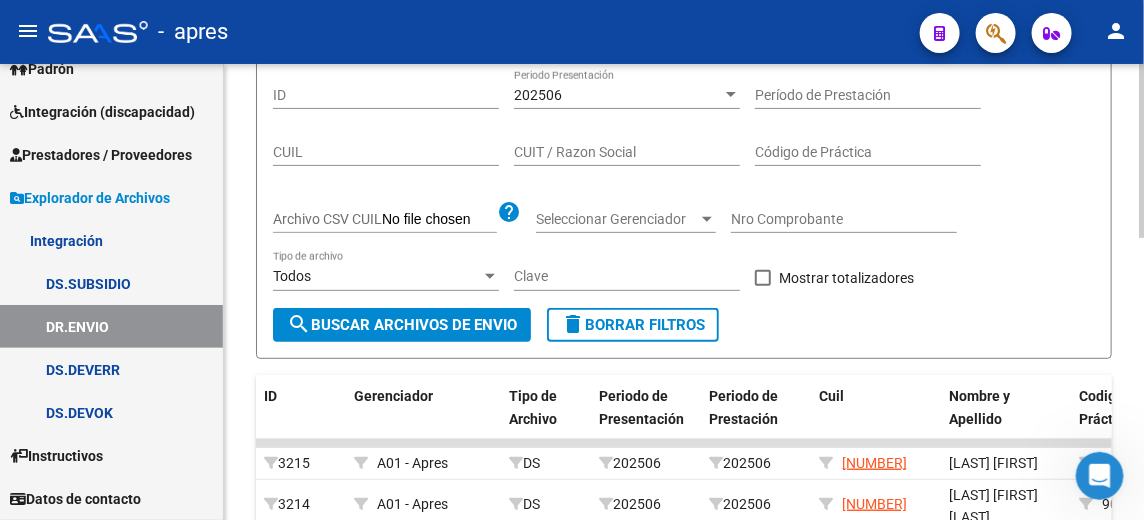 scroll, scrollTop: 200, scrollLeft: 0, axis: vertical 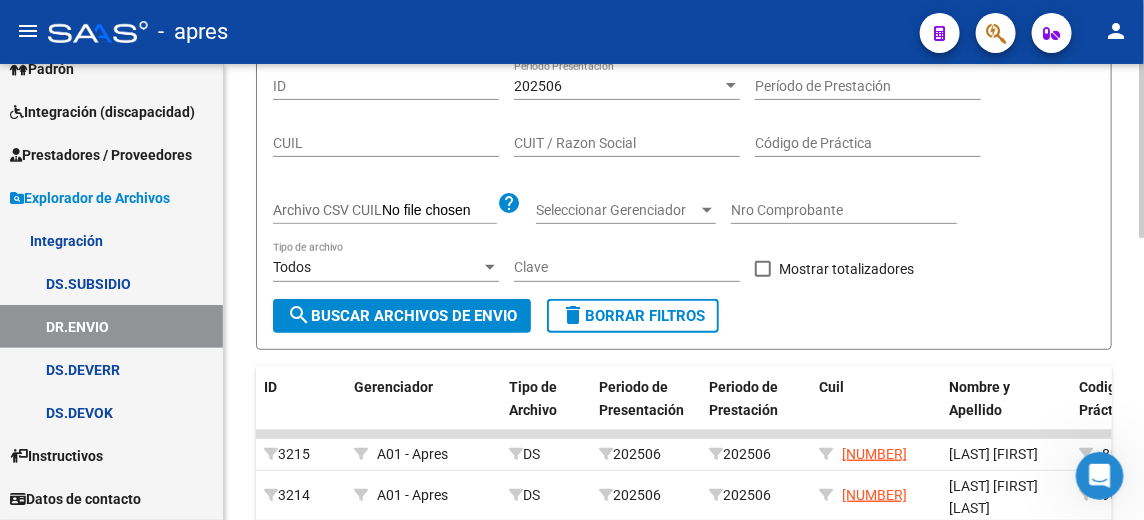 click on "delete  Borrar Filtros" 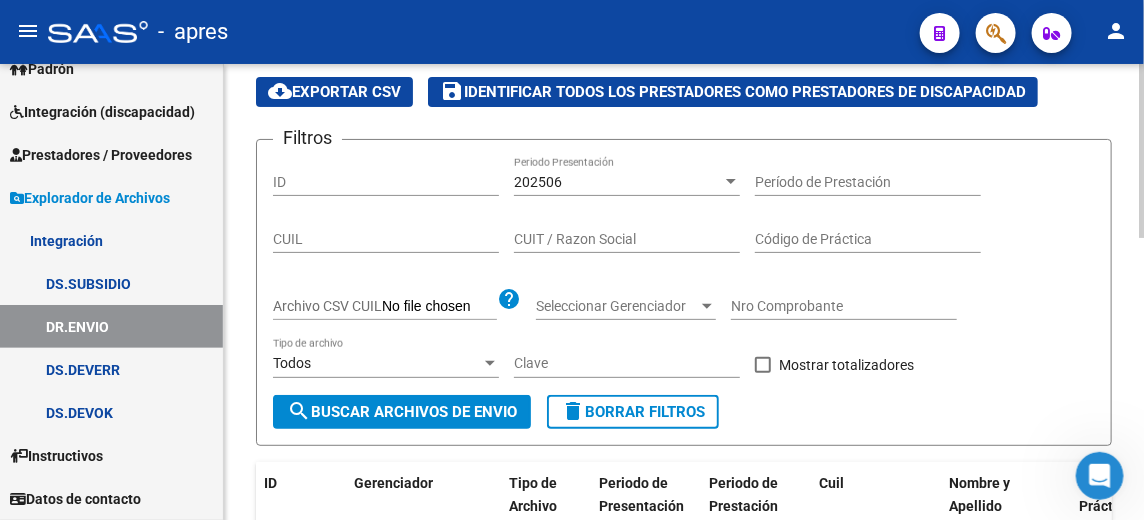 scroll, scrollTop: 0, scrollLeft: 0, axis: both 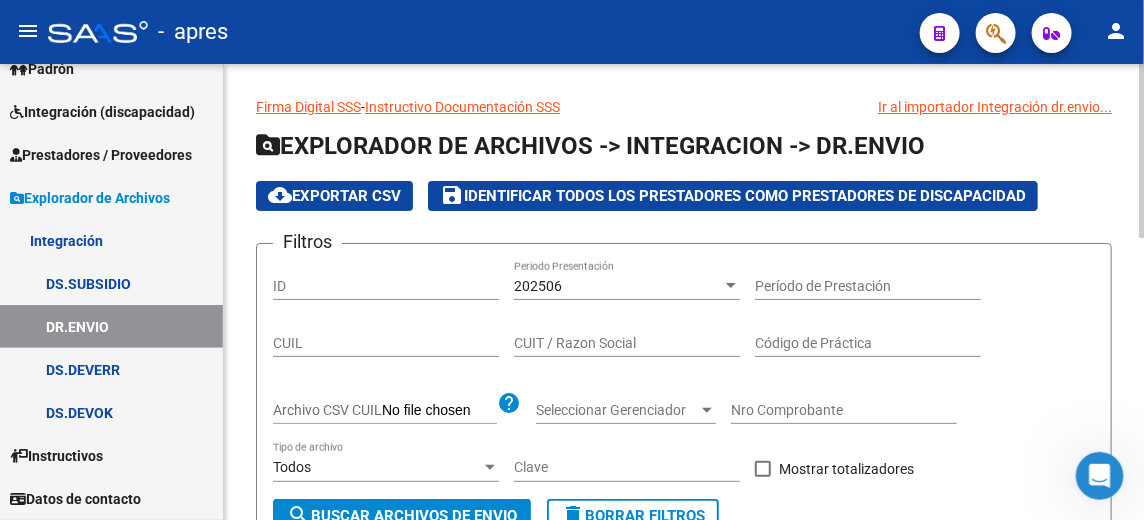 click at bounding box center [731, 286] 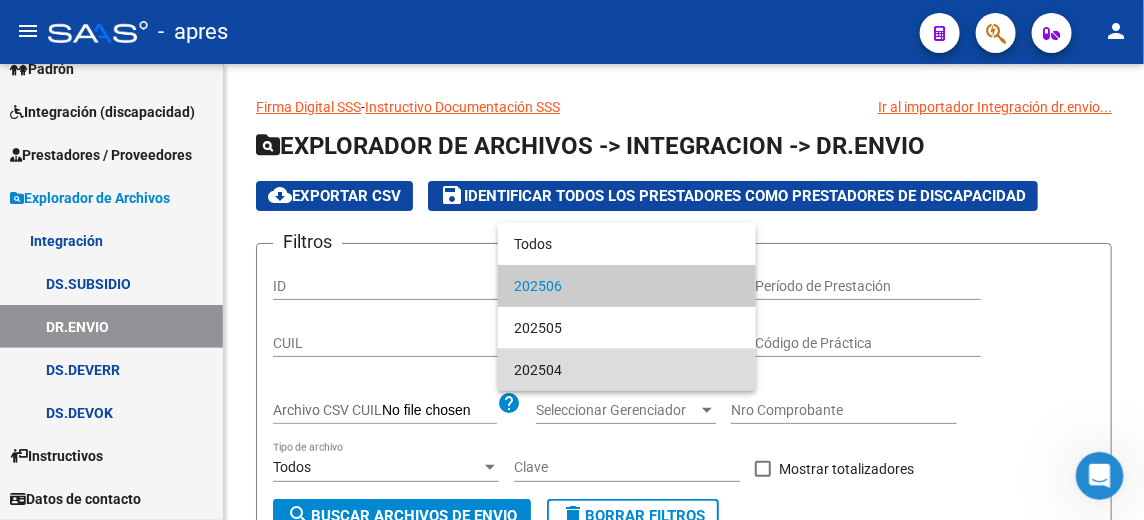 click on "202504" at bounding box center (627, 370) 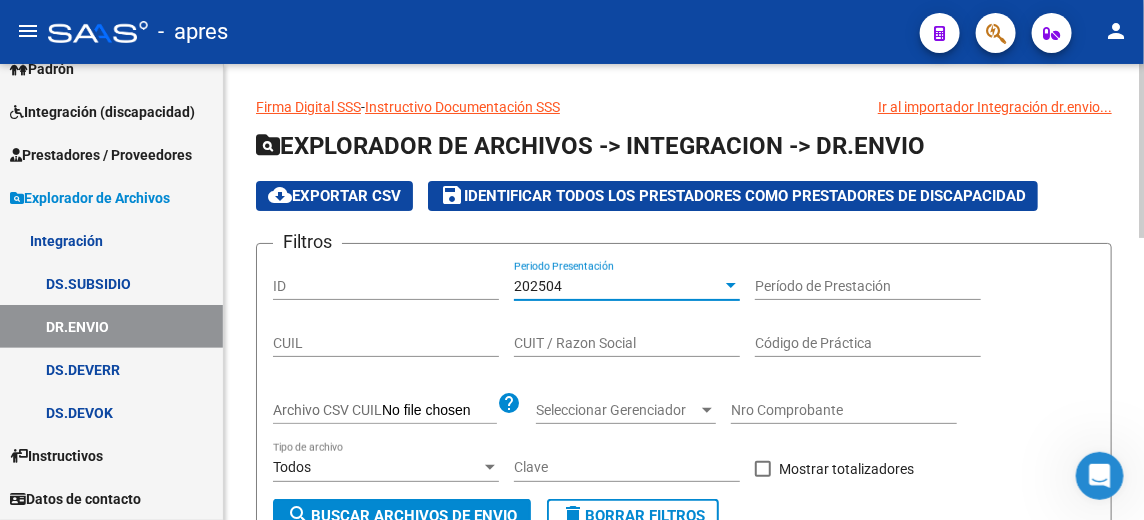 scroll, scrollTop: 200, scrollLeft: 0, axis: vertical 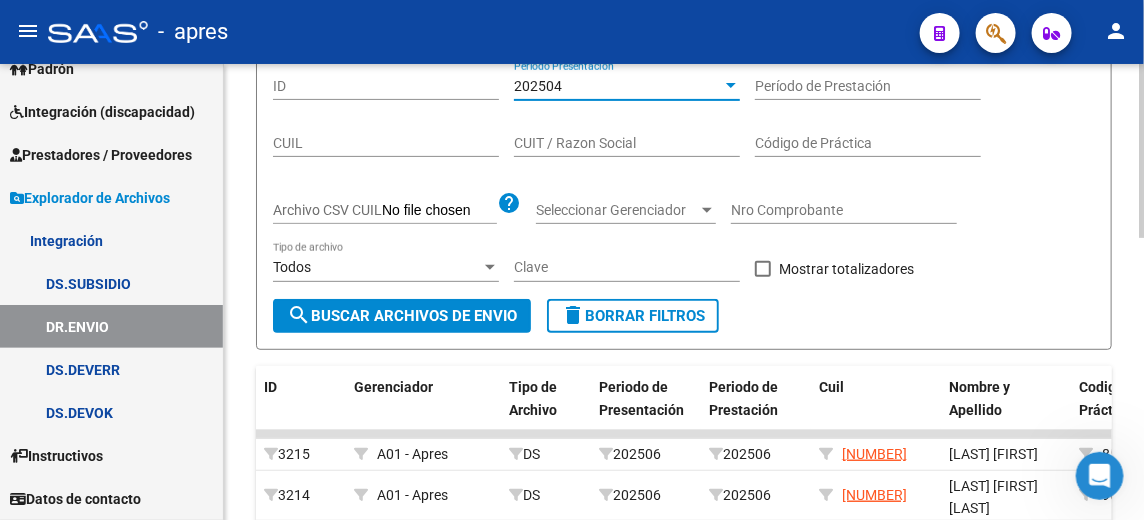 click on "delete  Borrar Filtros" 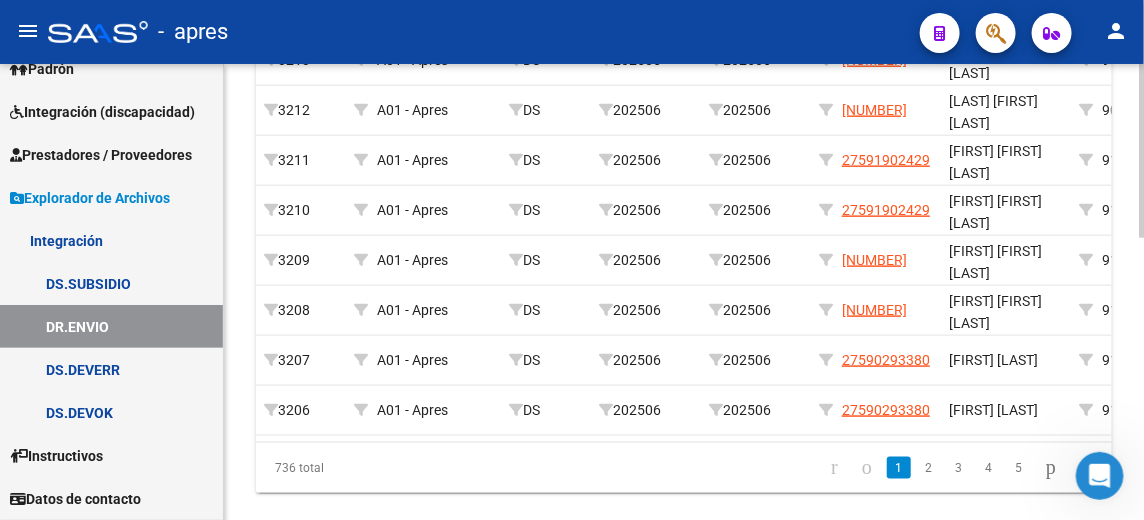 scroll, scrollTop: 636, scrollLeft: 0, axis: vertical 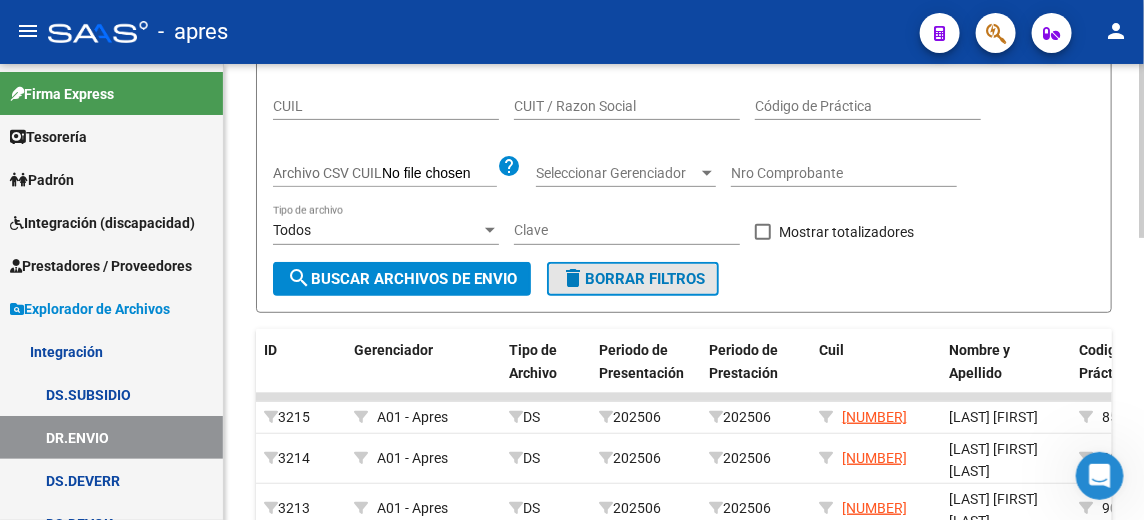 click on "delete  Borrar Filtros" 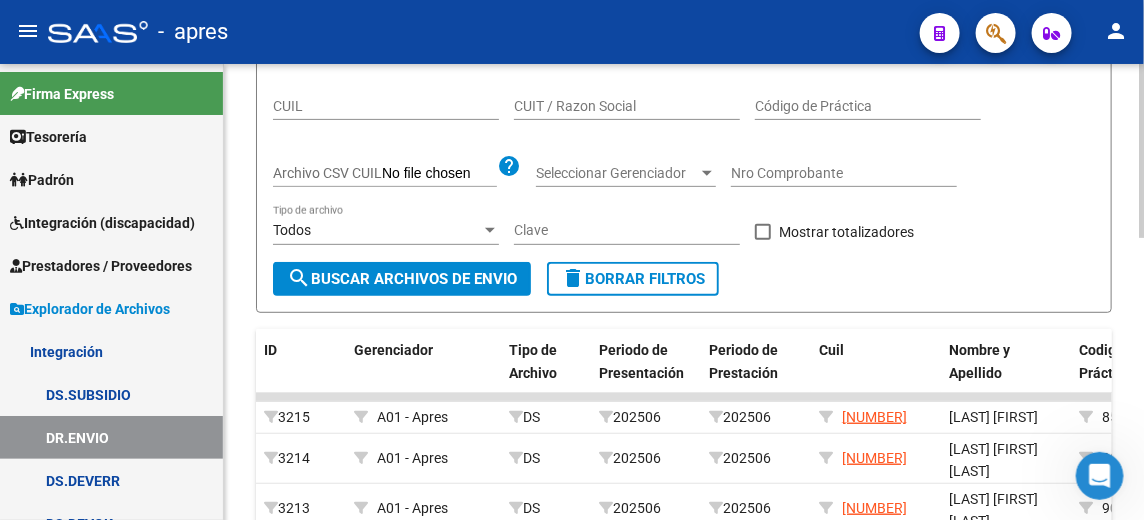 scroll, scrollTop: 136, scrollLeft: 0, axis: vertical 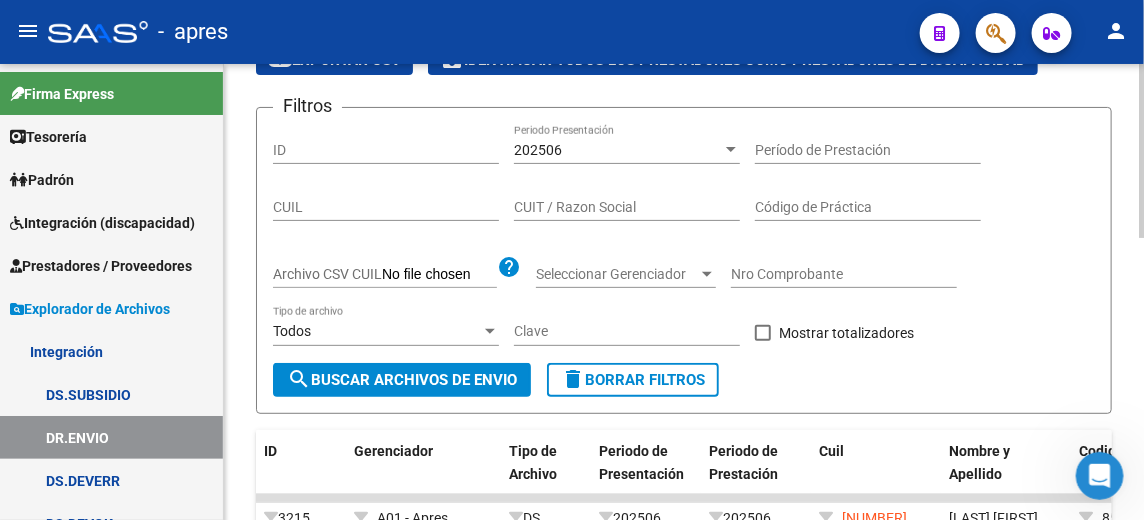 click on "202506" at bounding box center [618, 150] 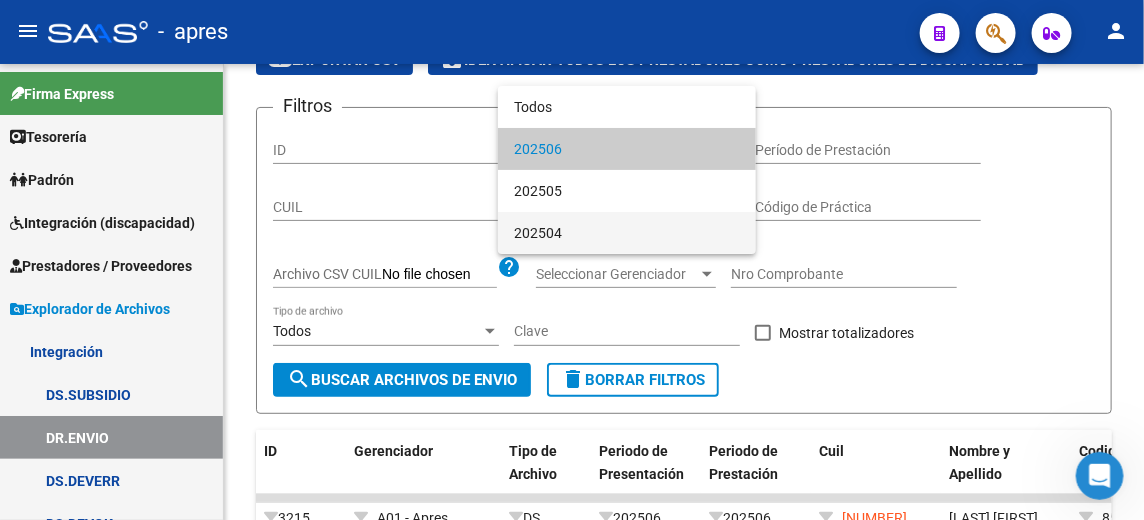 click on "202504" at bounding box center (627, 233) 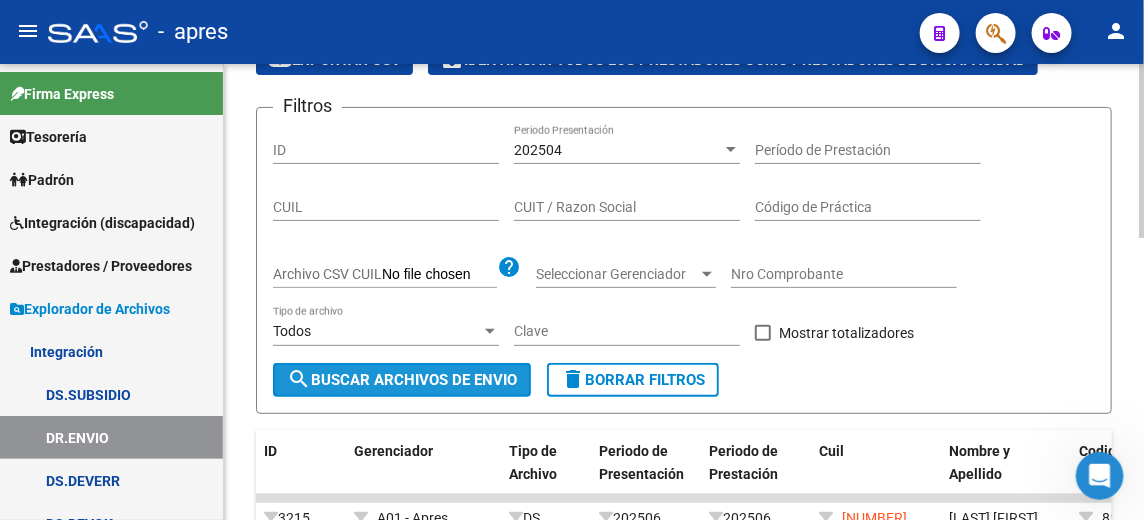 click on "search  Buscar Archivos de Envio" 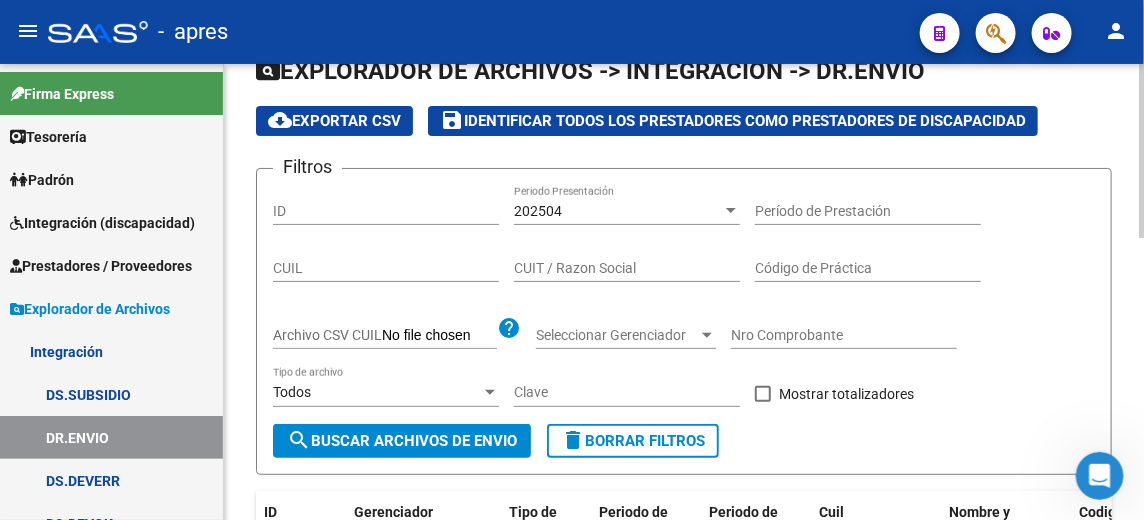 scroll, scrollTop: 36, scrollLeft: 0, axis: vertical 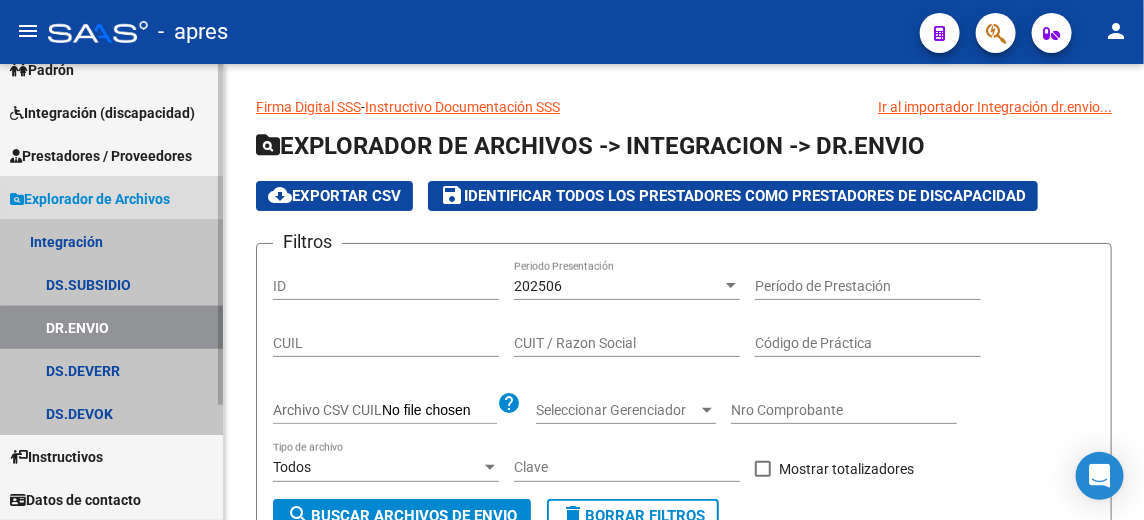 click on "DR.ENVIO" at bounding box center (111, 327) 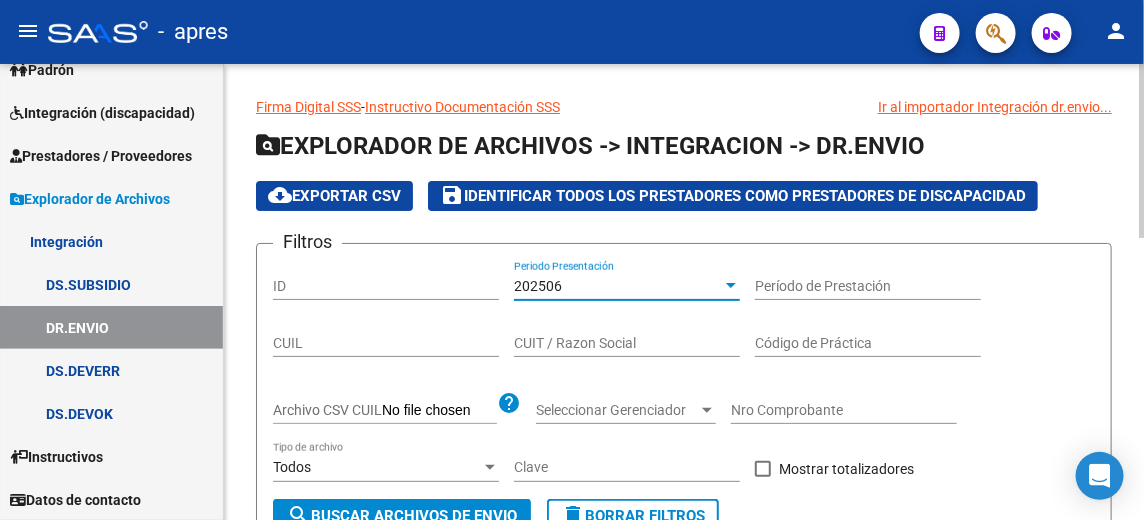 click on "202506" at bounding box center [618, 286] 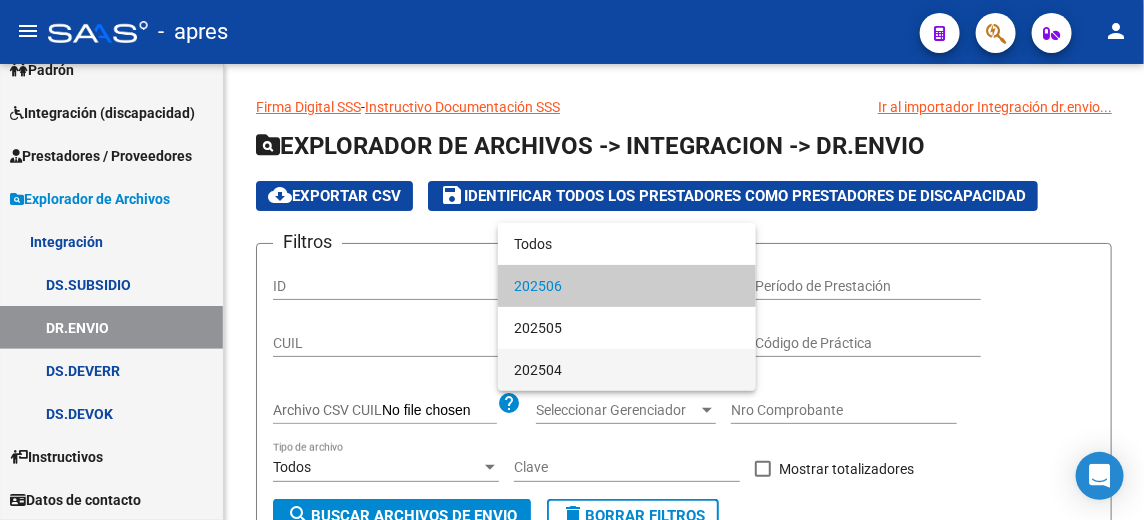 click on "202504" at bounding box center [627, 370] 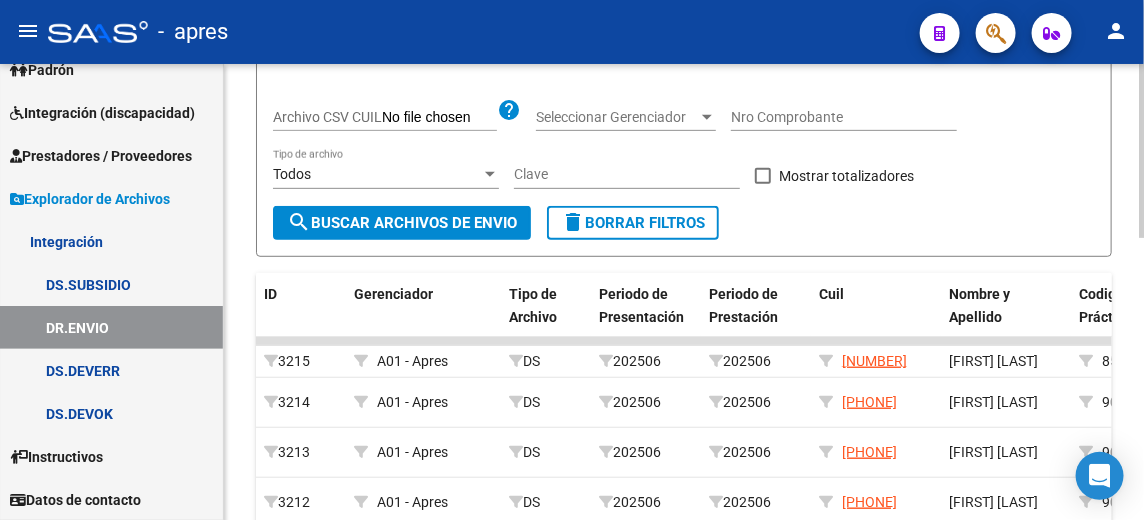 scroll, scrollTop: 299, scrollLeft: 0, axis: vertical 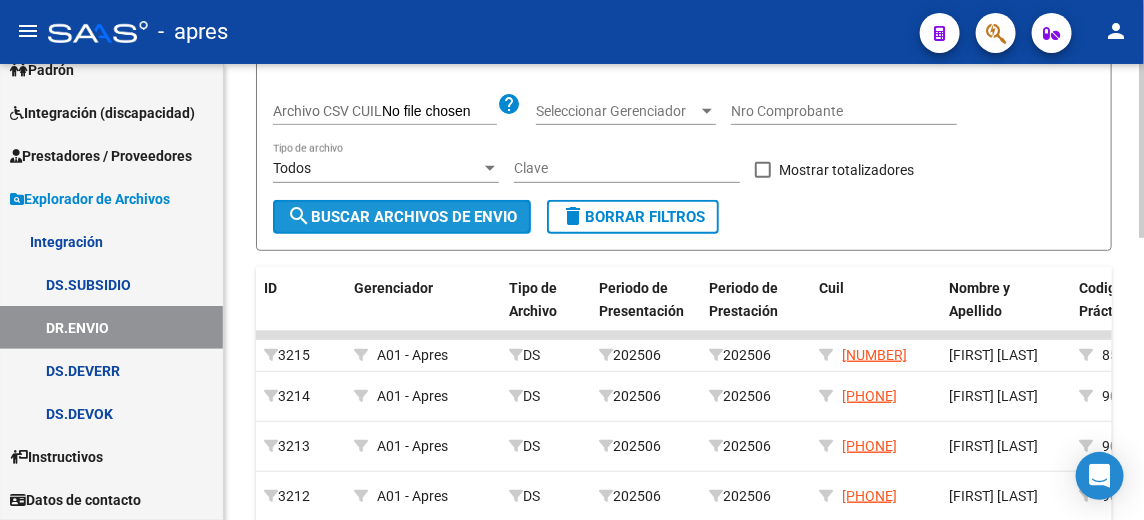 click on "search  Buscar Archivos de Envio" 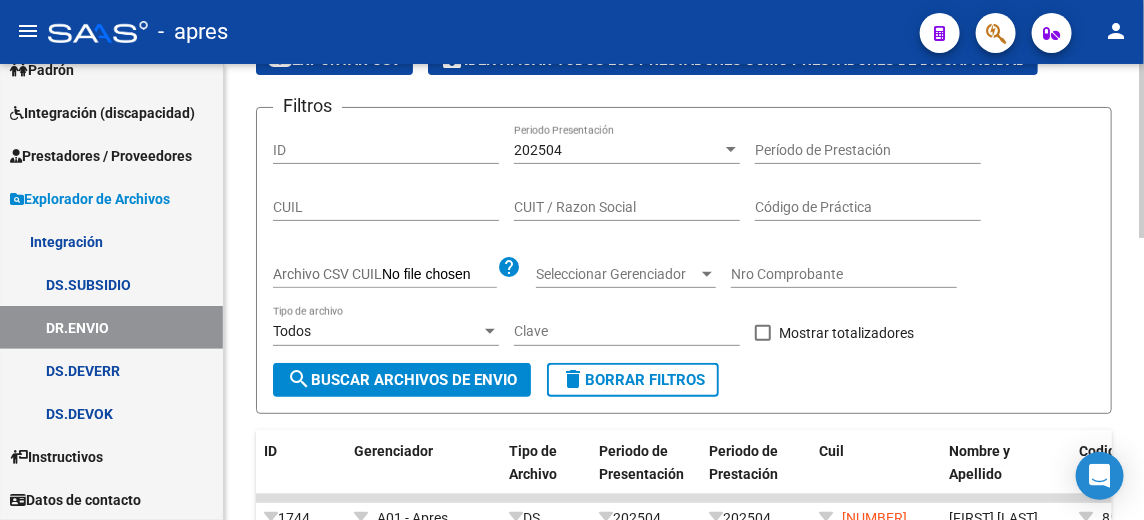 scroll, scrollTop: 0, scrollLeft: 0, axis: both 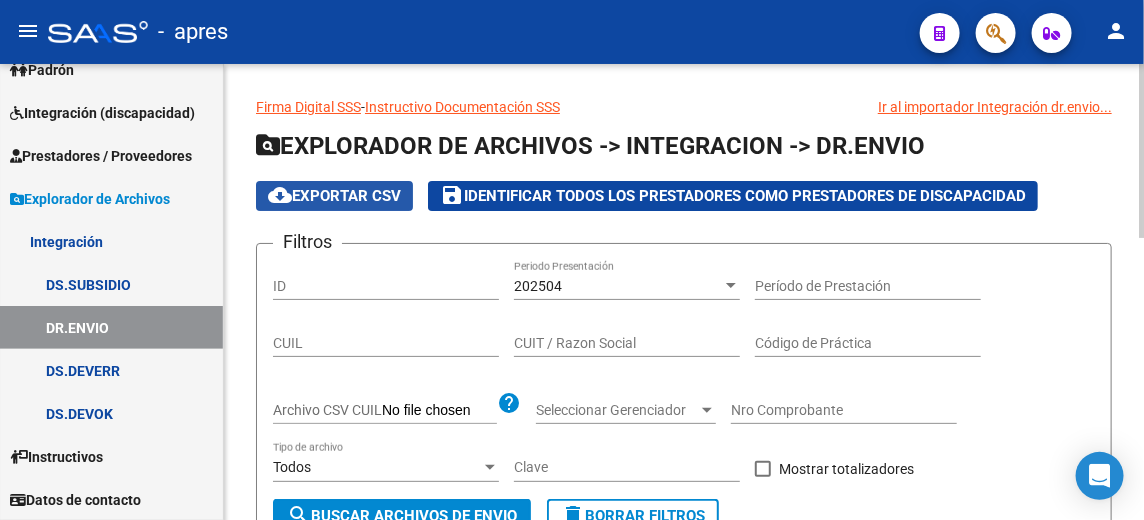 click on "cloud_download  Exportar CSV" 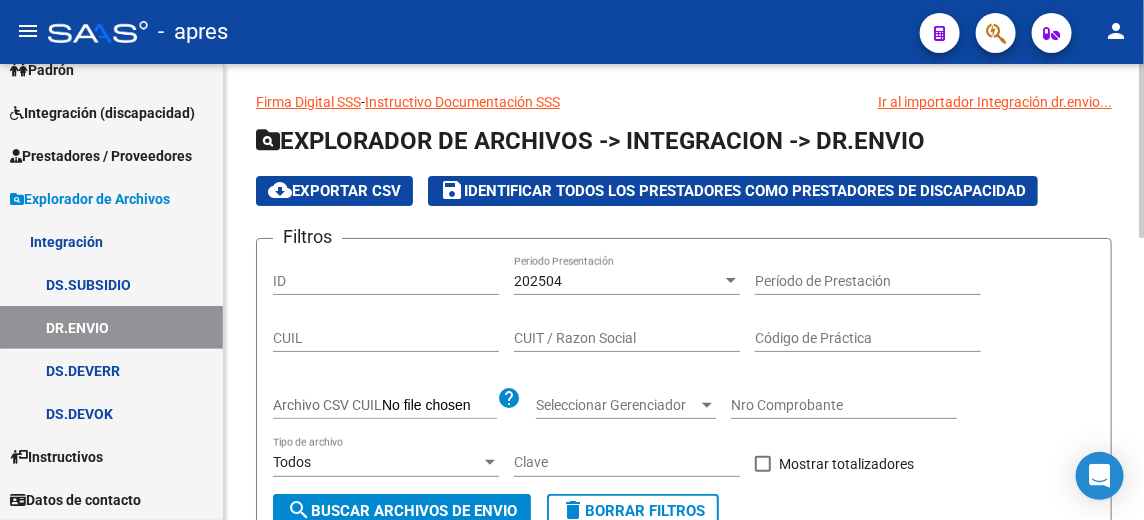 scroll, scrollTop: 0, scrollLeft: 0, axis: both 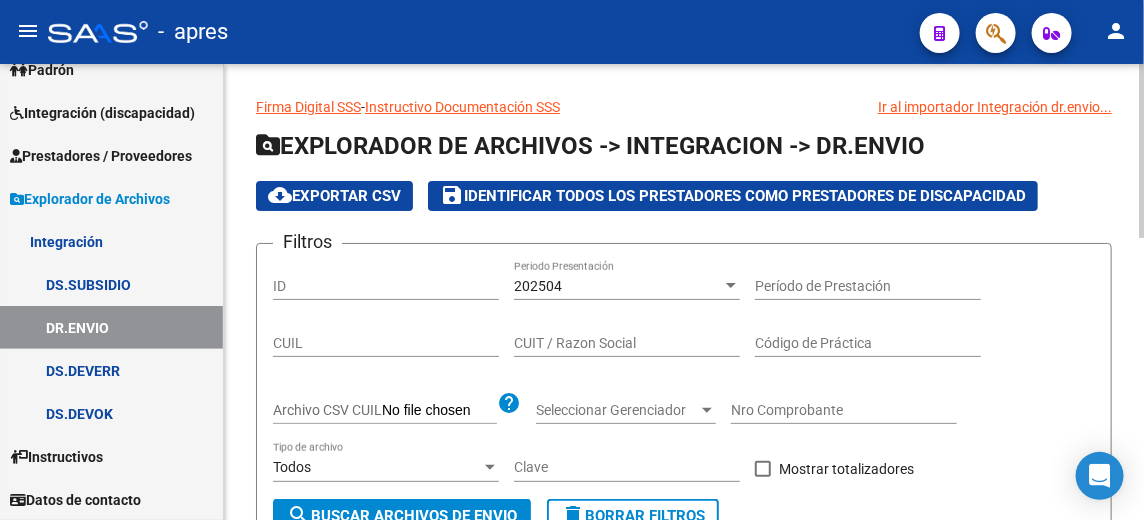 click on "cloud_download  Exportar CSV" 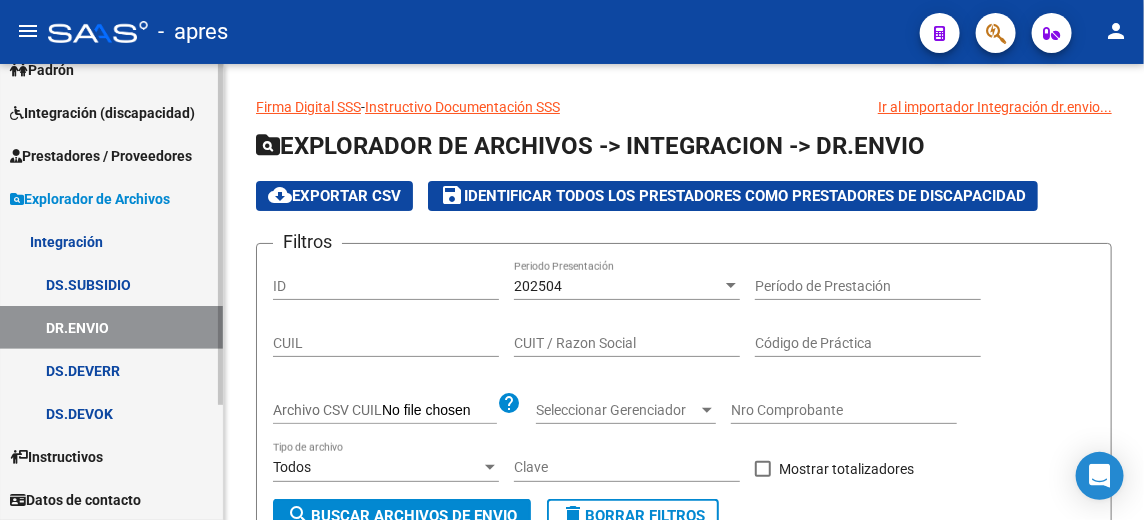 click on "Datos de contacto" at bounding box center [75, 500] 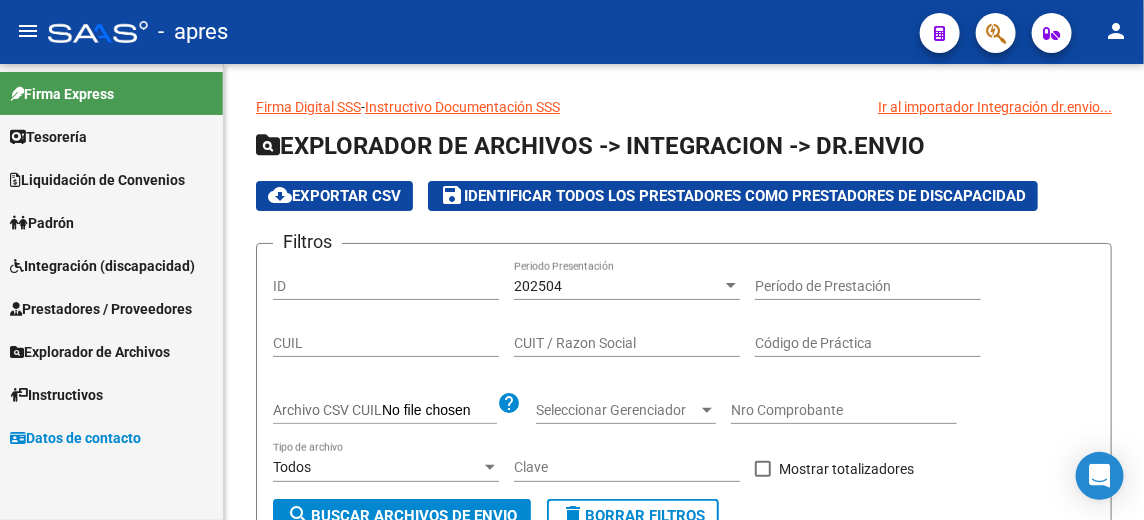 scroll, scrollTop: 0, scrollLeft: 0, axis: both 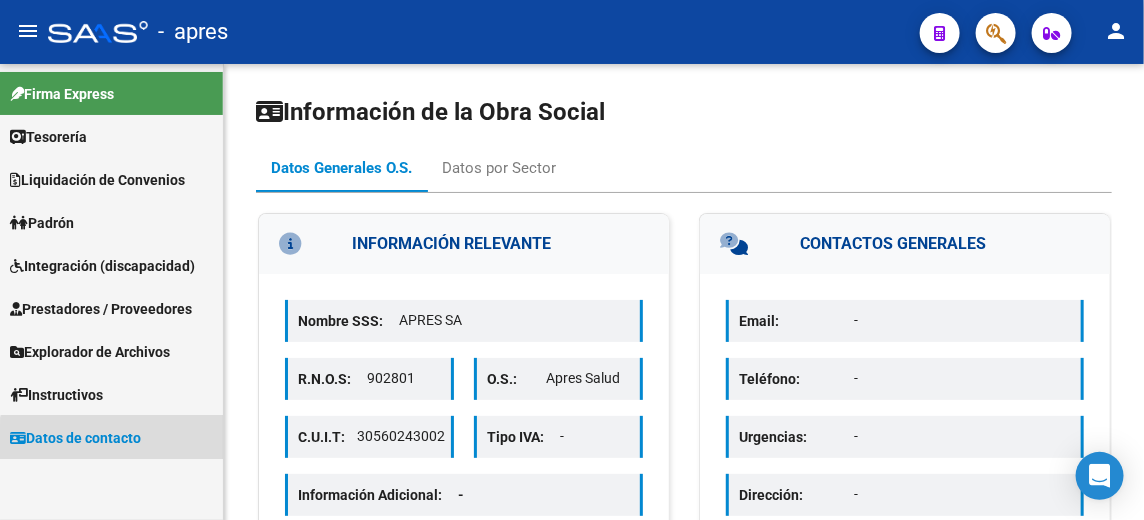 click on "Datos de contacto" at bounding box center [75, 438] 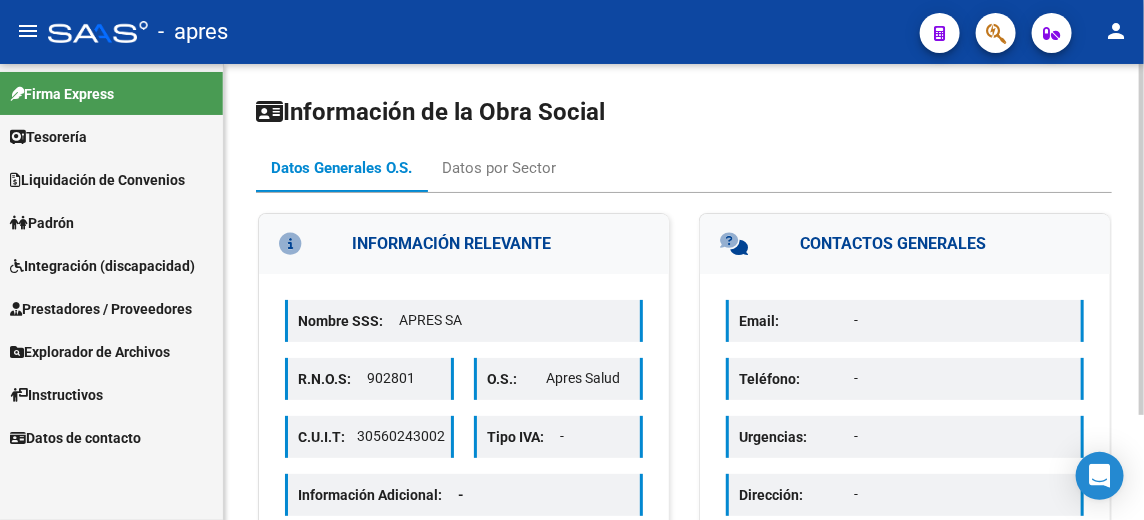 scroll, scrollTop: 0, scrollLeft: 0, axis: both 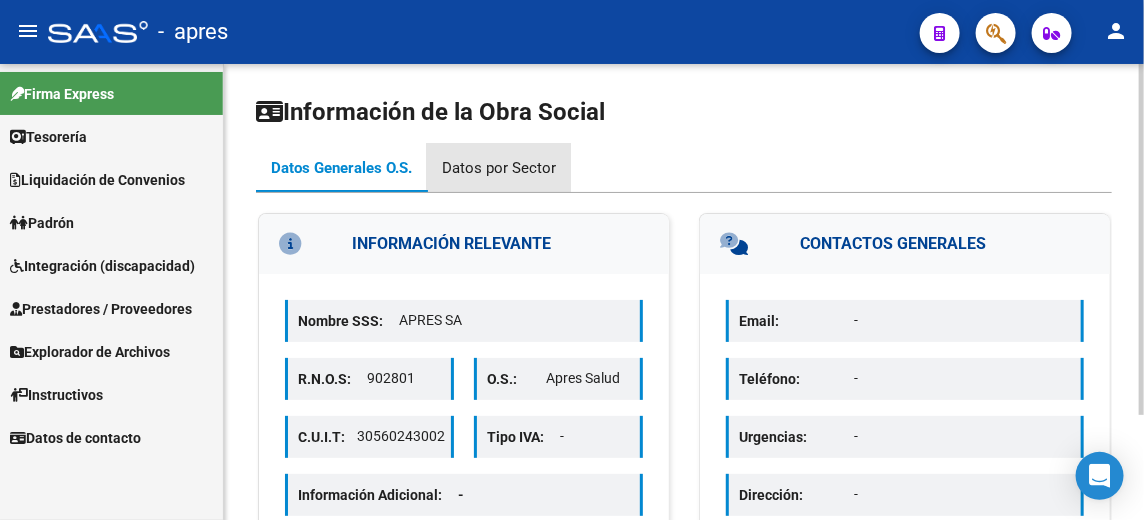 click on "Datos por Sector" at bounding box center [499, 168] 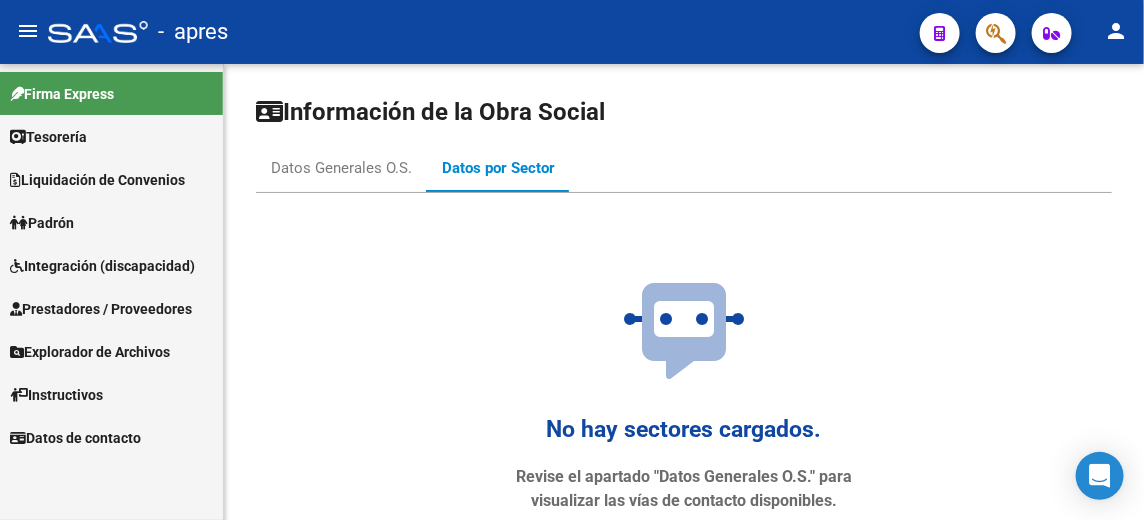 click on "Instructivos" at bounding box center (56, 395) 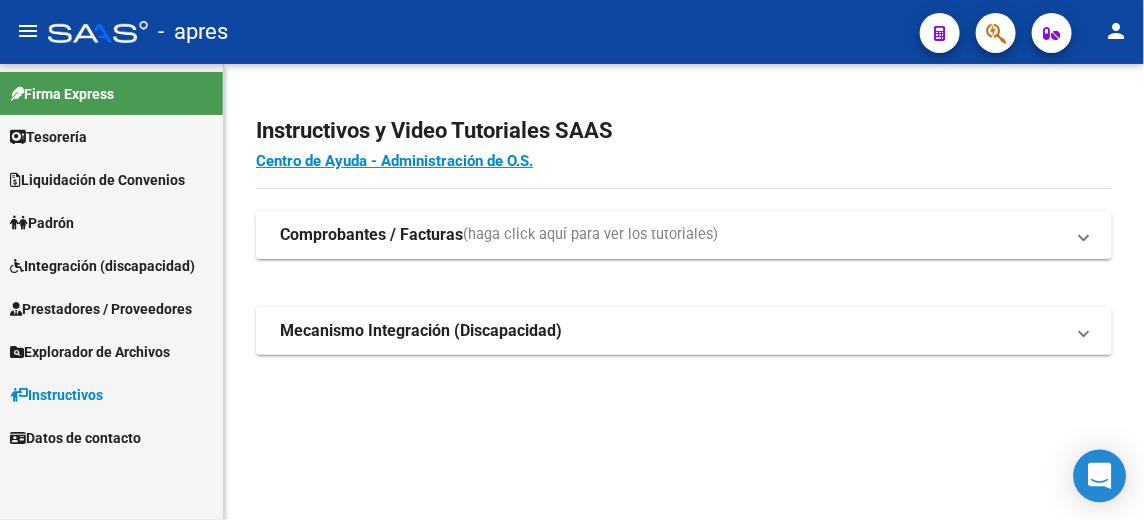 click at bounding box center [1100, 476] 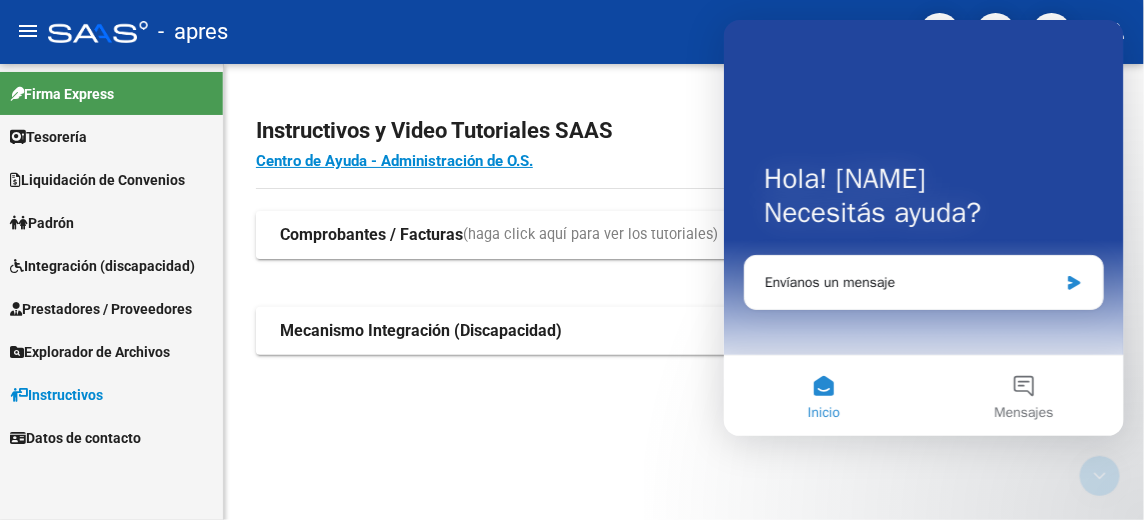 scroll, scrollTop: 0, scrollLeft: 0, axis: both 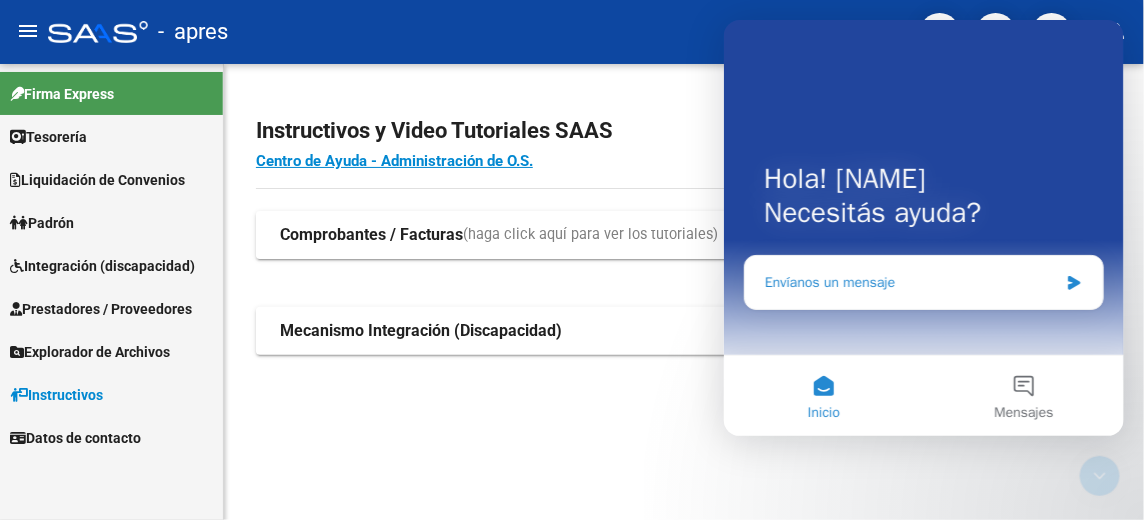 click on "Envíanos un mensaje" at bounding box center [910, 281] 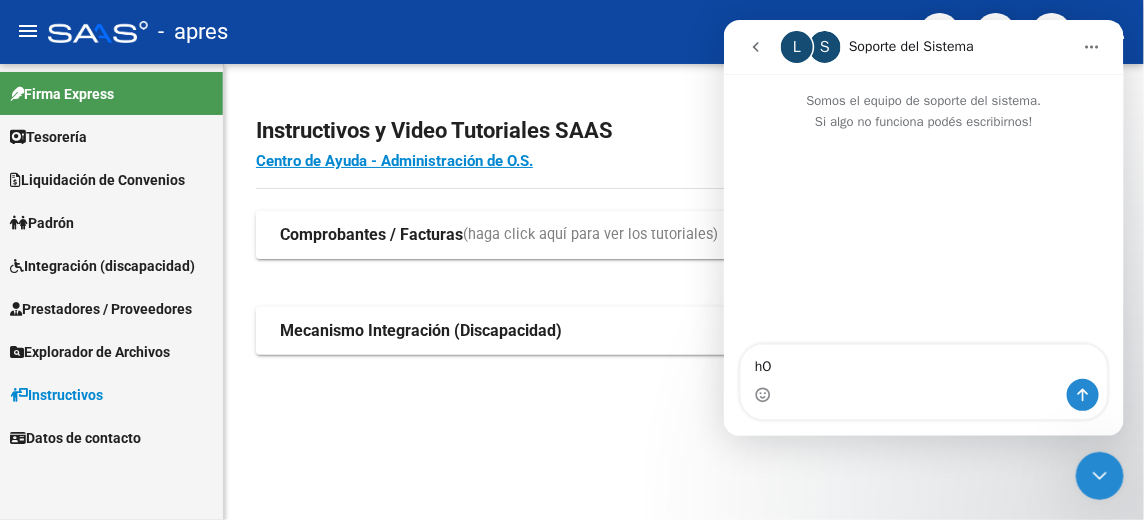type on "h" 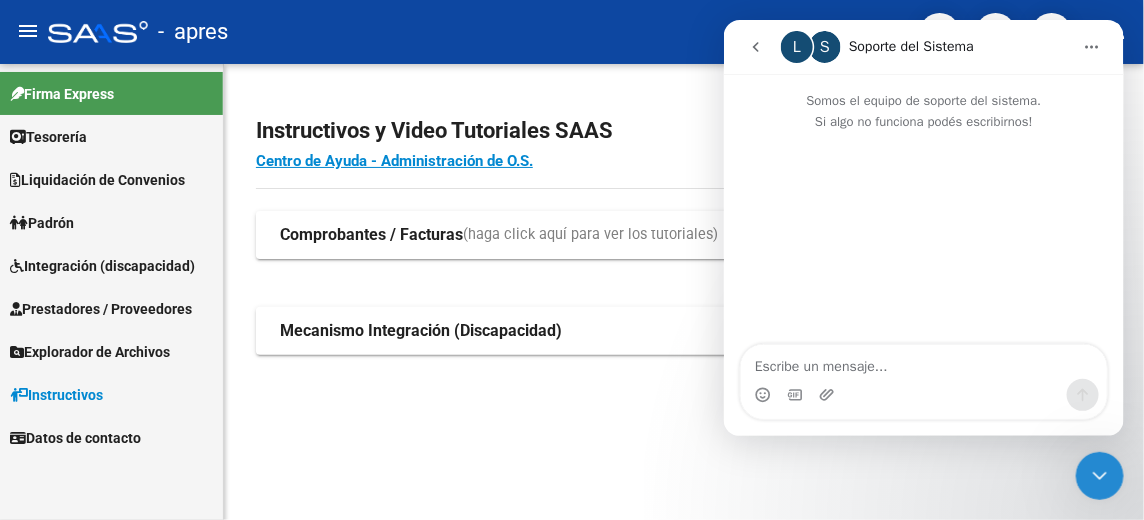 type on "S" 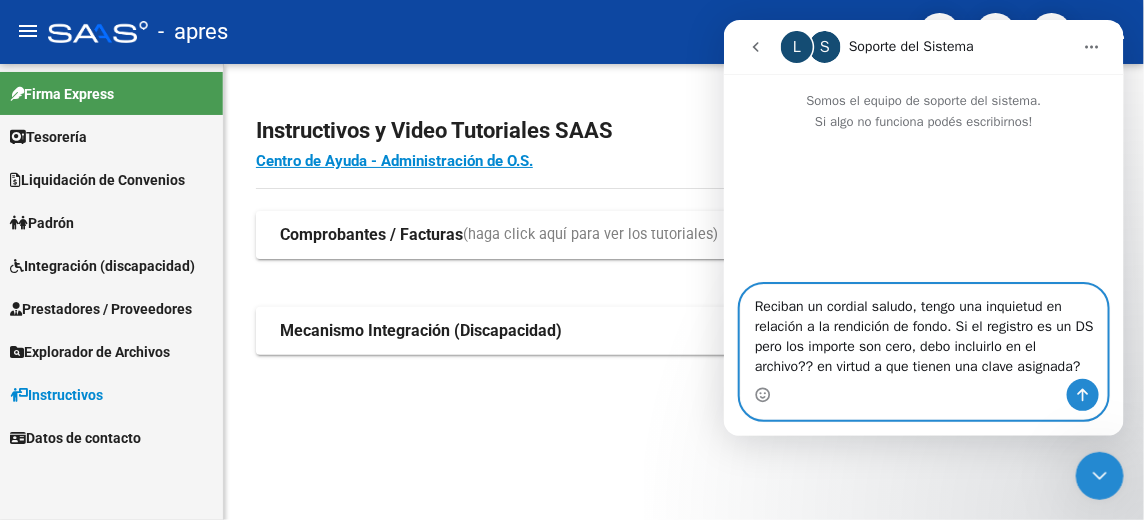 click on "Reciban un cordial saludo, tengo una inquietud en relación a la rendición de fondo. Si el registro es un DS pero los importe son cero, debo incluirlo en el archivo?? en virtud a que tienen una clave asignada?" at bounding box center (923, 331) 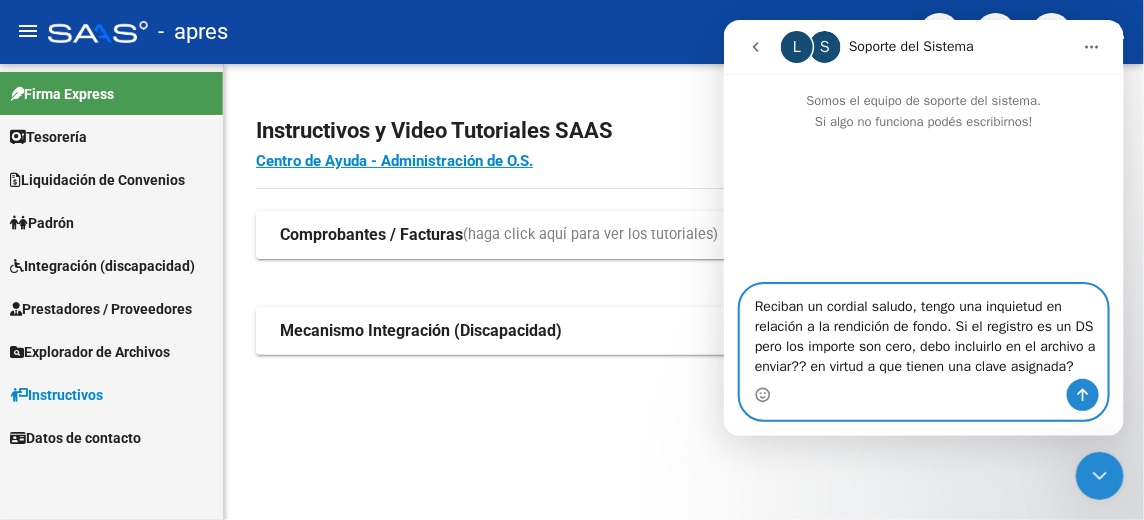 drag, startPoint x: 790, startPoint y: 367, endPoint x: 800, endPoint y: 368, distance: 10.049875 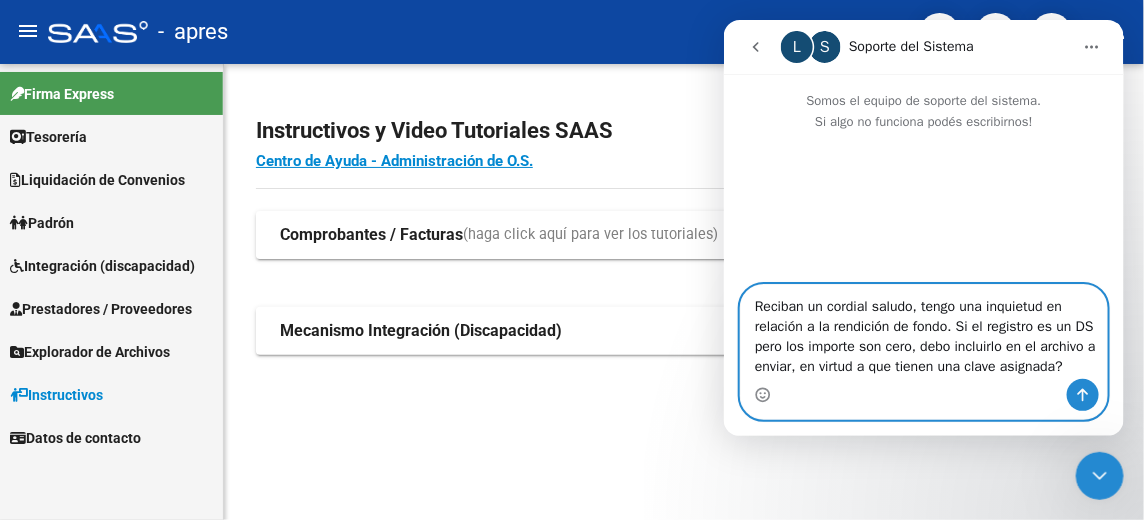 type on "Reciban un cordial saludo, tengo una inquietud en relación a la rendición de fondo. Si el registro es un DS pero los importe son cero, debo incluirlo en el archivo a enviar, en virtud a que tienen una clave asignada?" 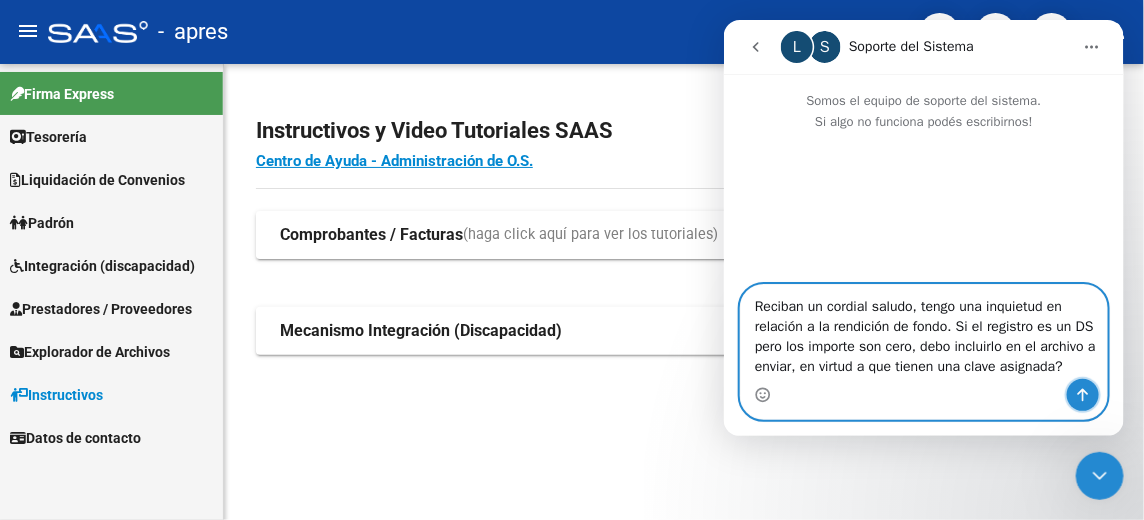 click 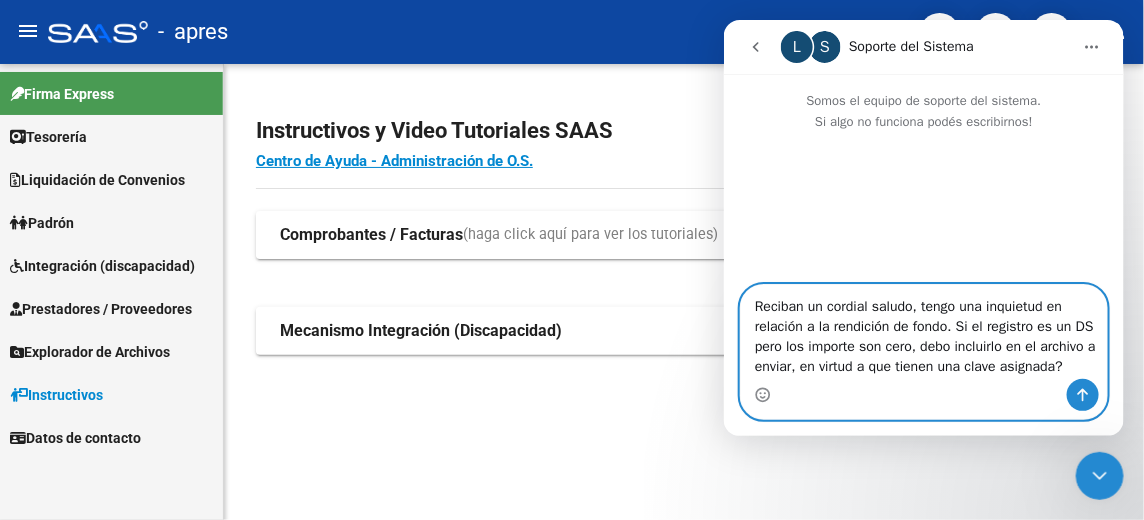 type 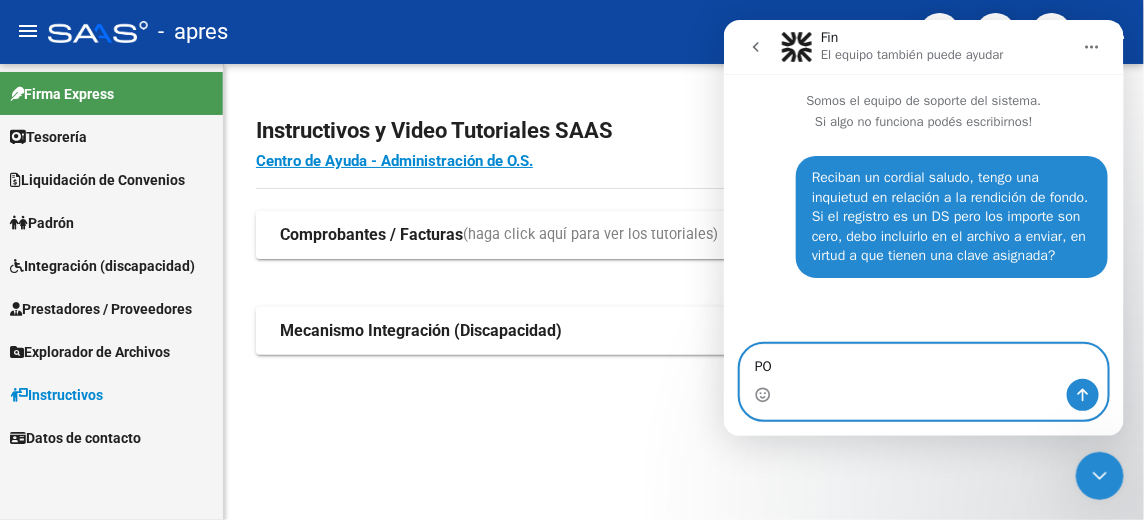 type on "P" 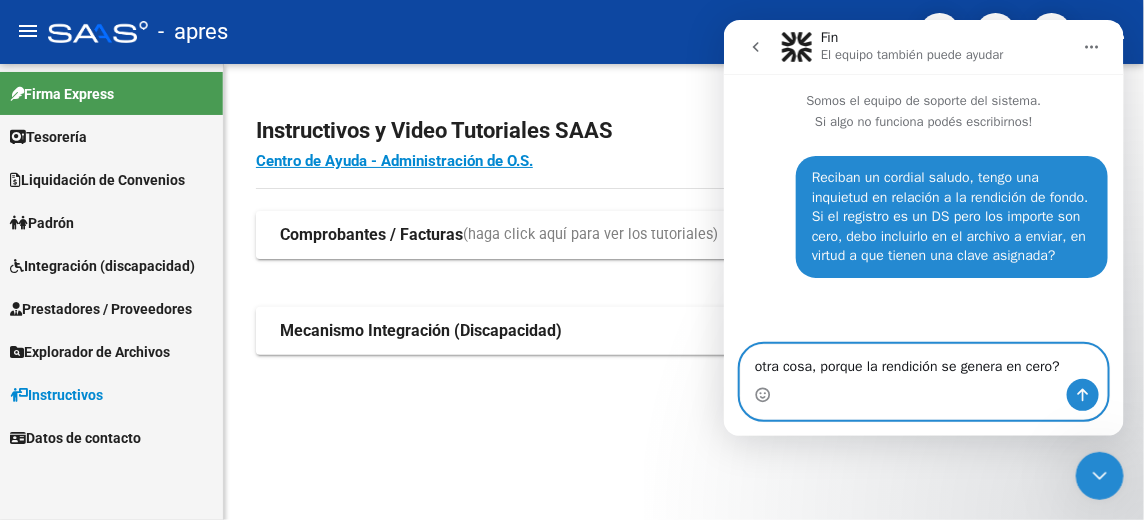 type on "otra cosa, porque la rendición se genera en cero?" 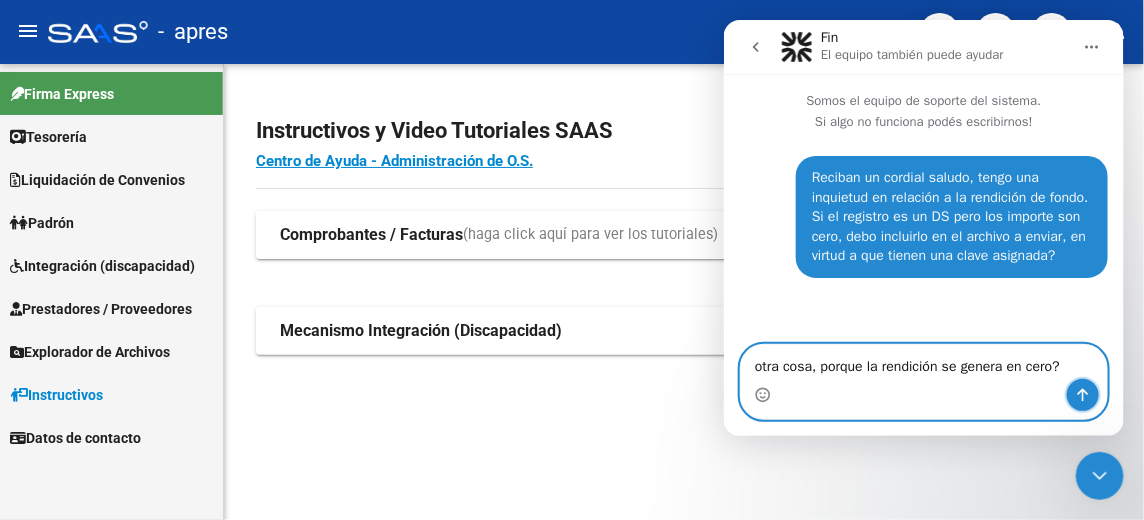 click at bounding box center (1082, 394) 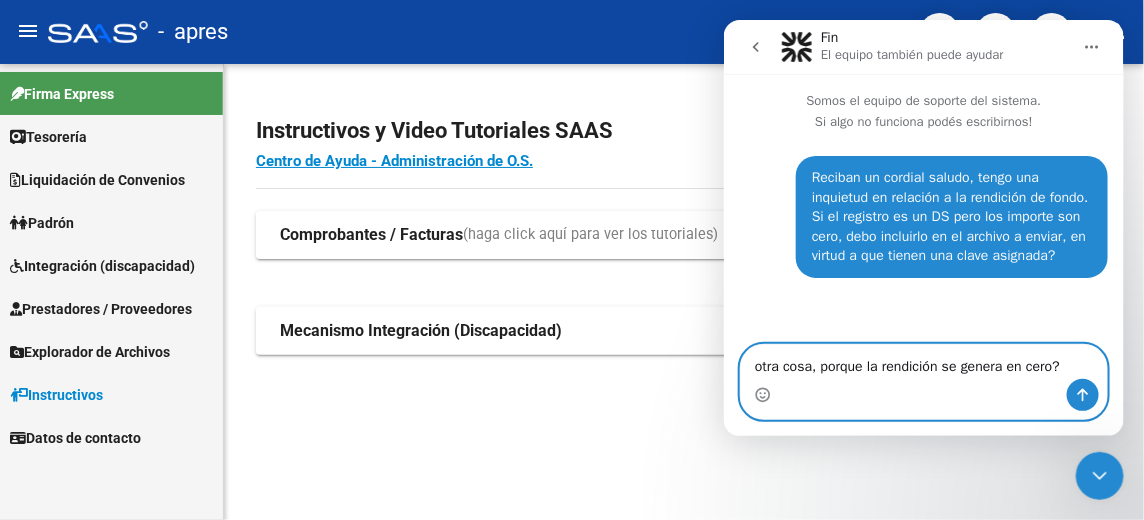 type 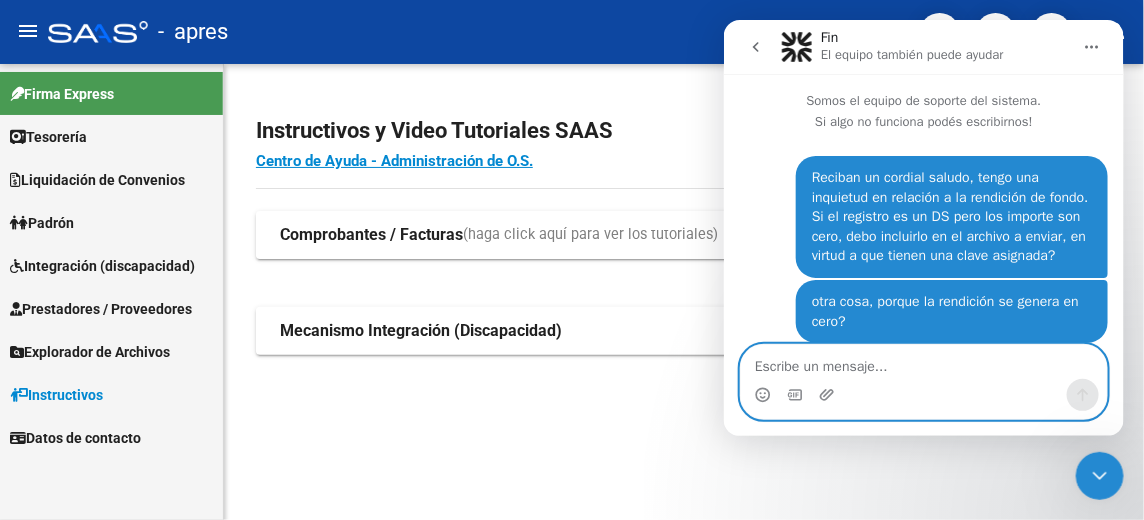 scroll, scrollTop: 39, scrollLeft: 0, axis: vertical 